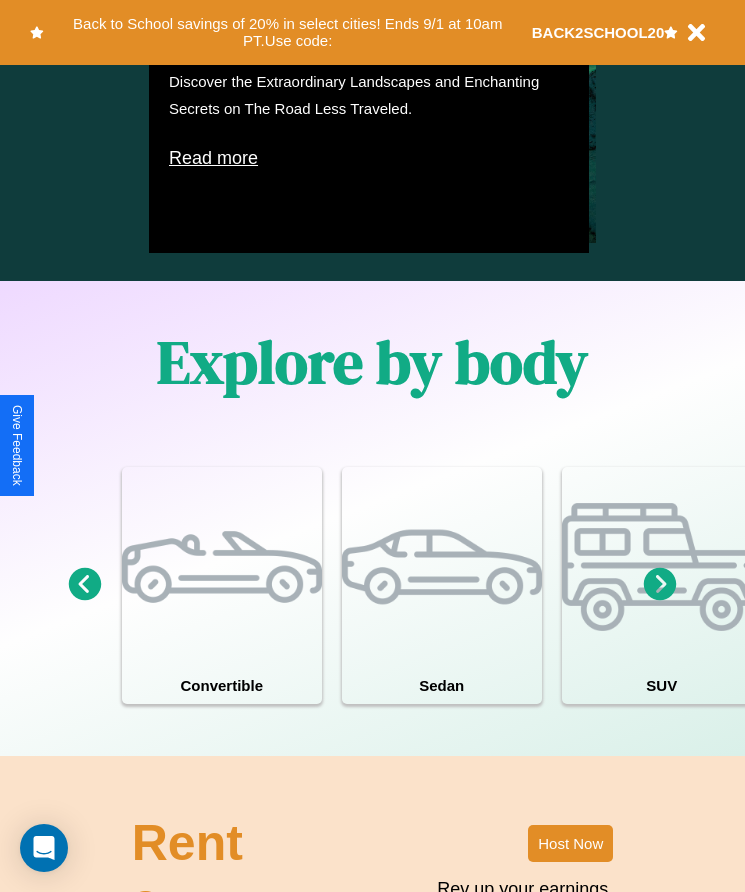 scroll, scrollTop: 1527, scrollLeft: 0, axis: vertical 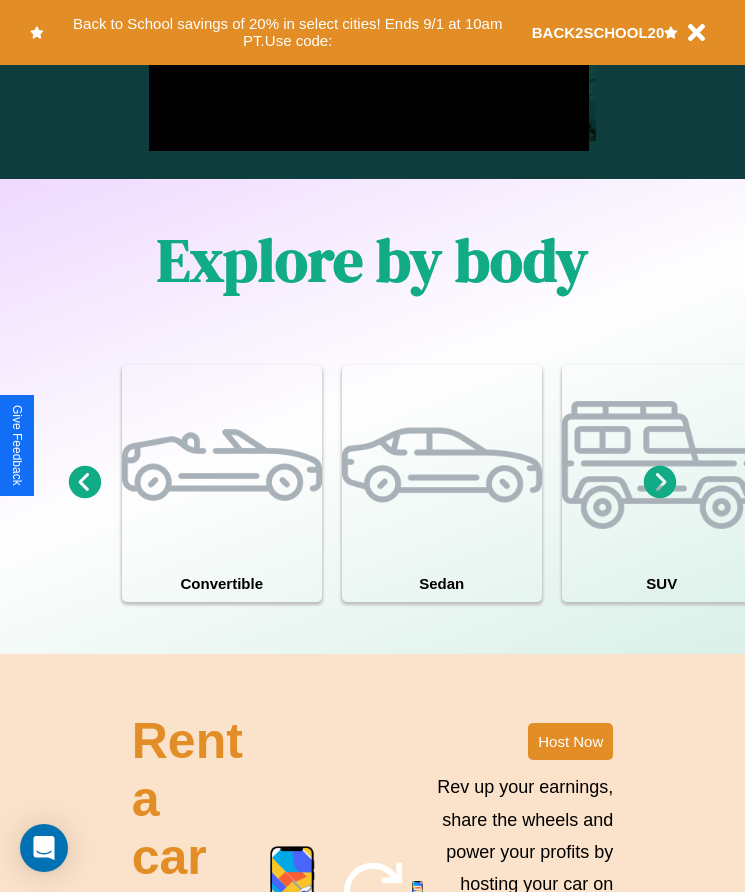 click 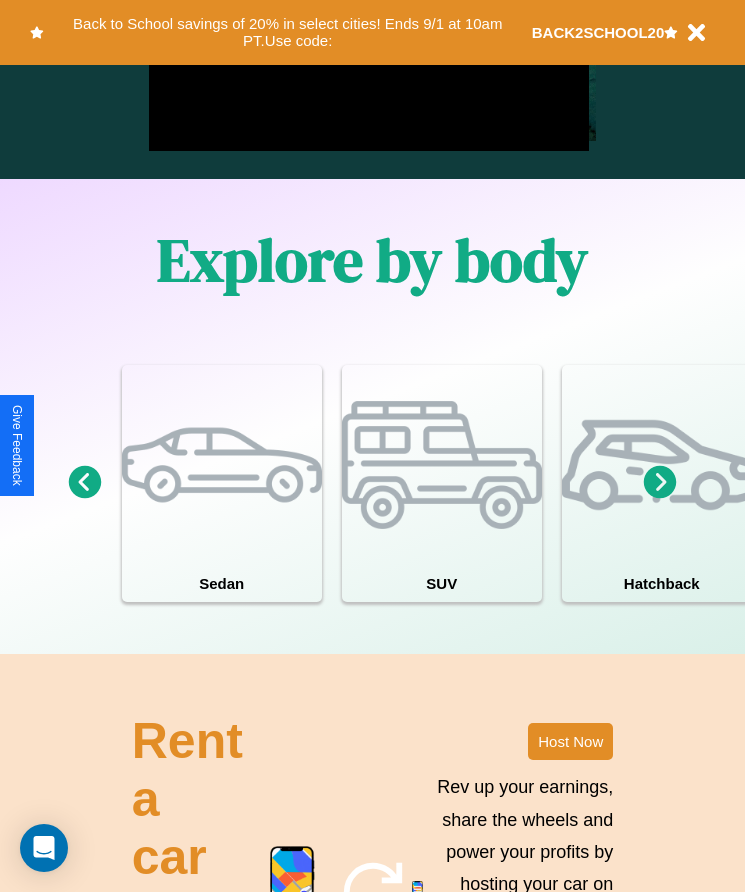 click 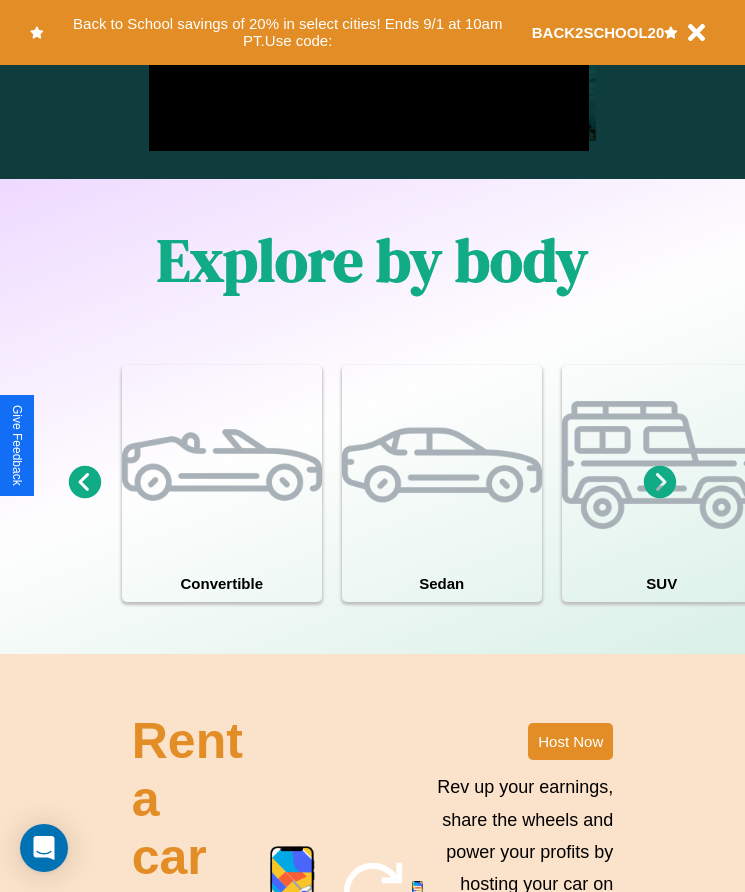 click 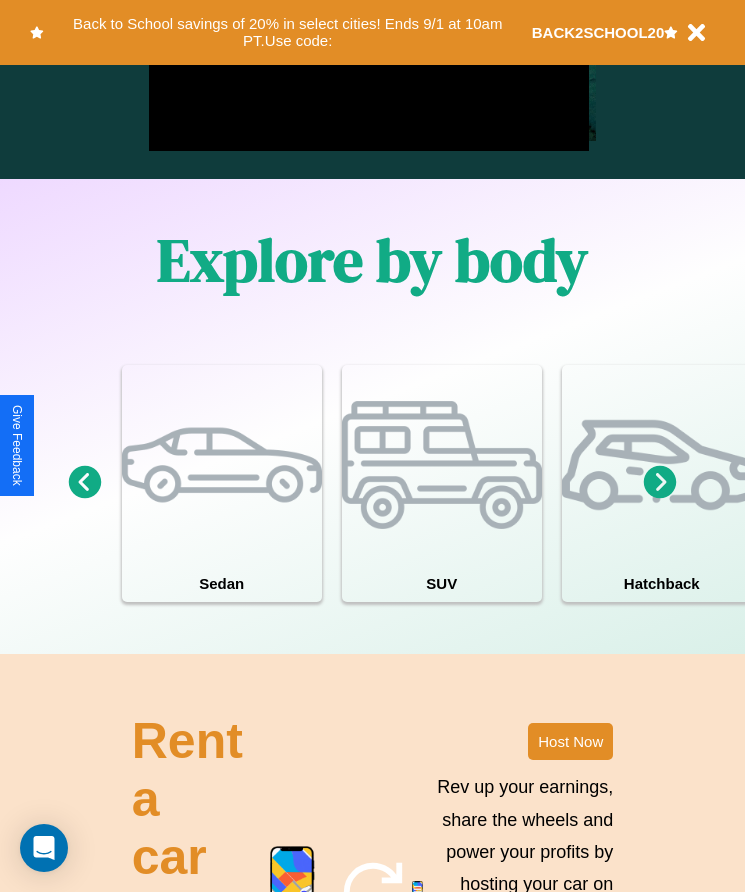 click 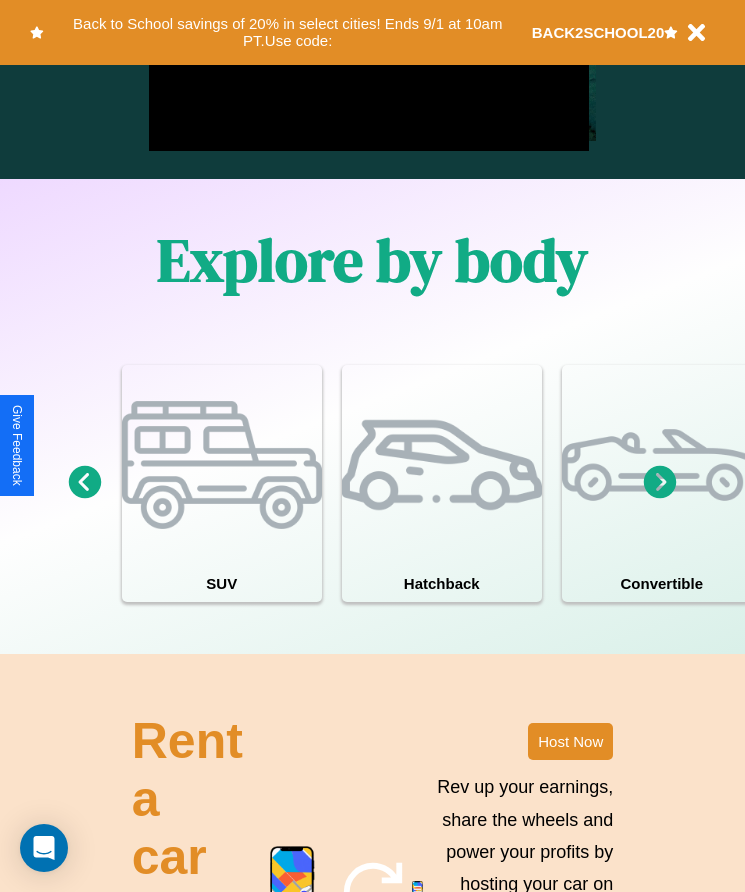 click 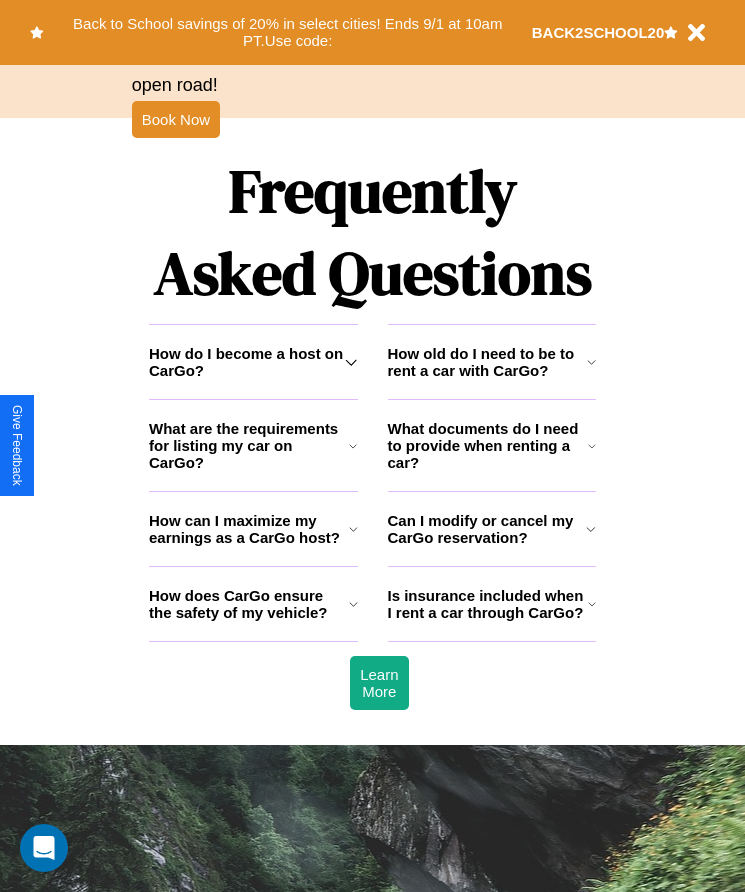 scroll, scrollTop: 2608, scrollLeft: 0, axis: vertical 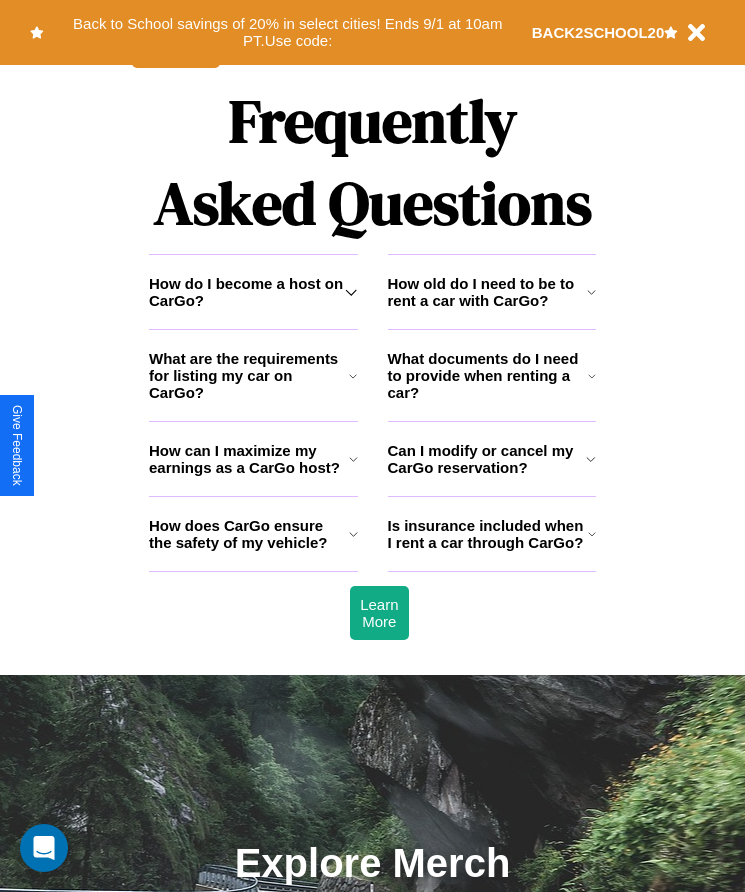 click on "How can I maximize my earnings as a CarGo host?" at bounding box center [249, 459] 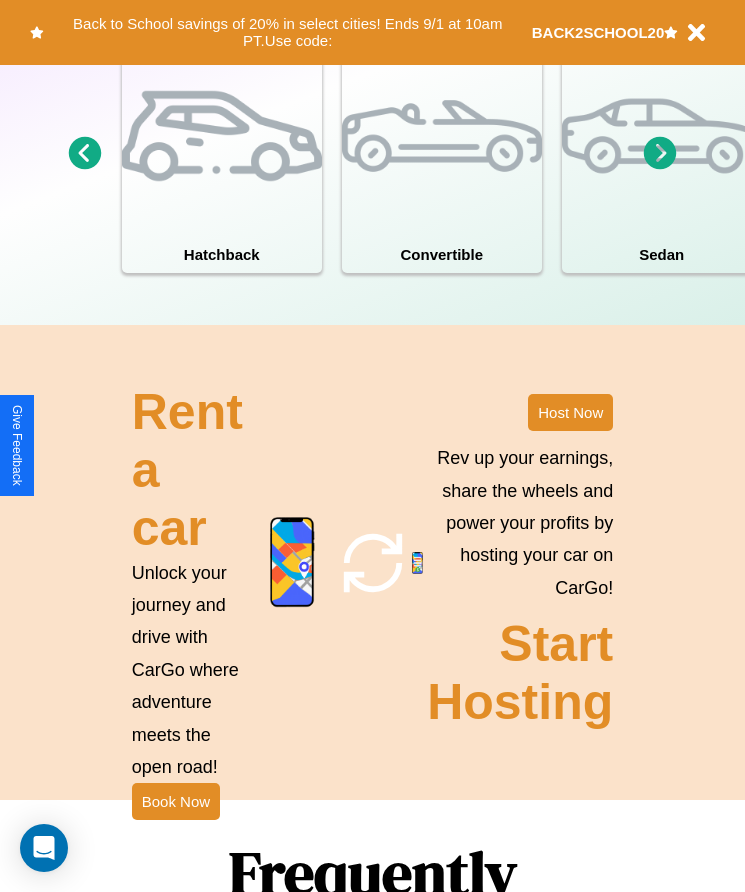 scroll, scrollTop: 1855, scrollLeft: 0, axis: vertical 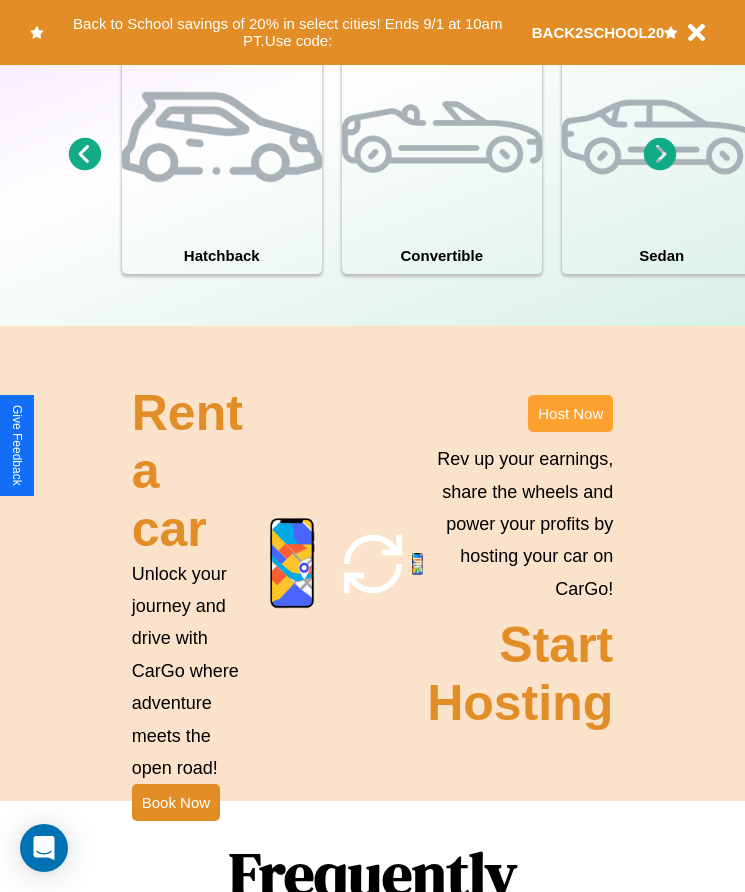 click on "Host Now" at bounding box center (570, 413) 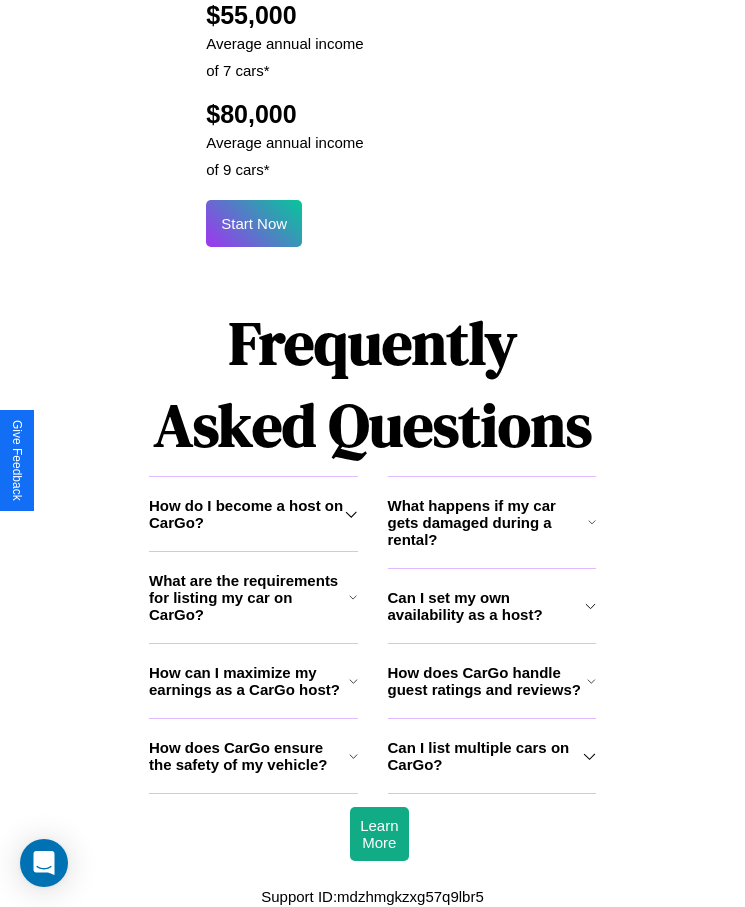 scroll, scrollTop: 2638, scrollLeft: 0, axis: vertical 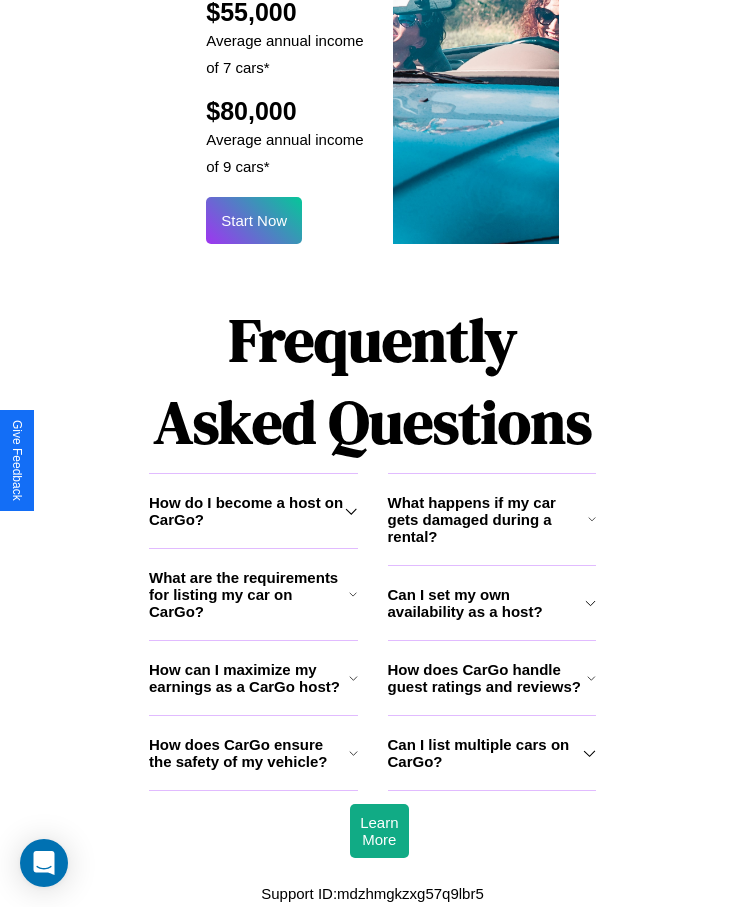 click 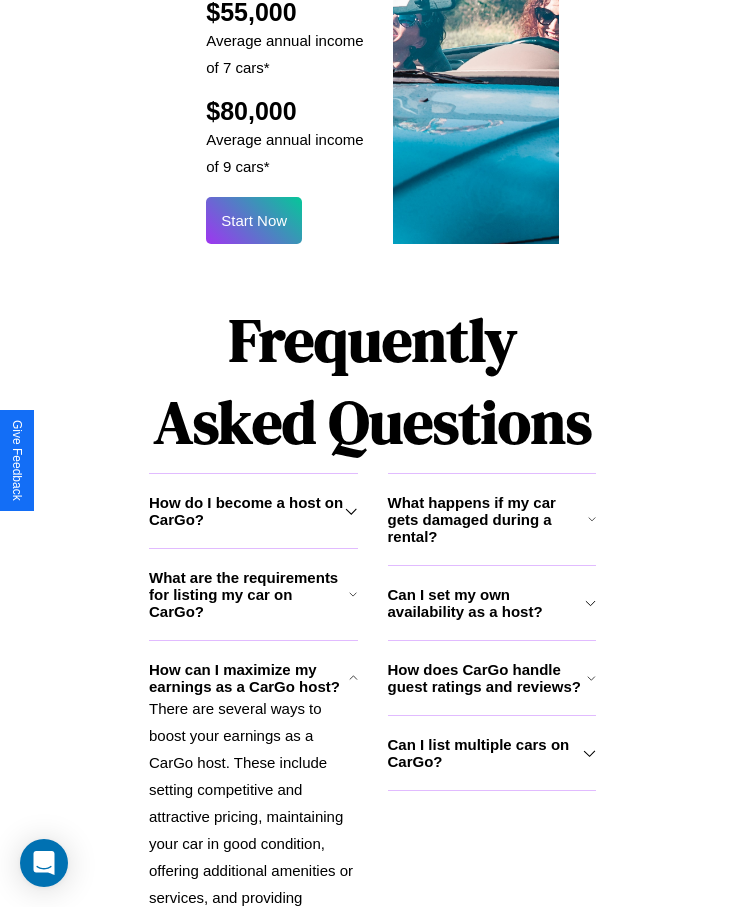click 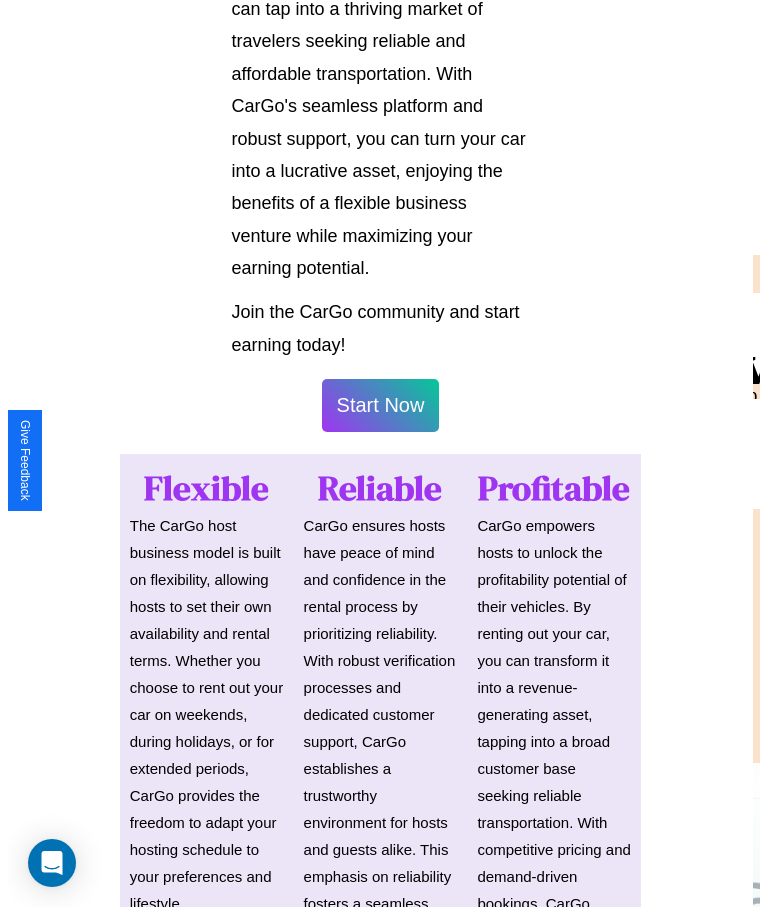 scroll, scrollTop: 1046, scrollLeft: 0, axis: vertical 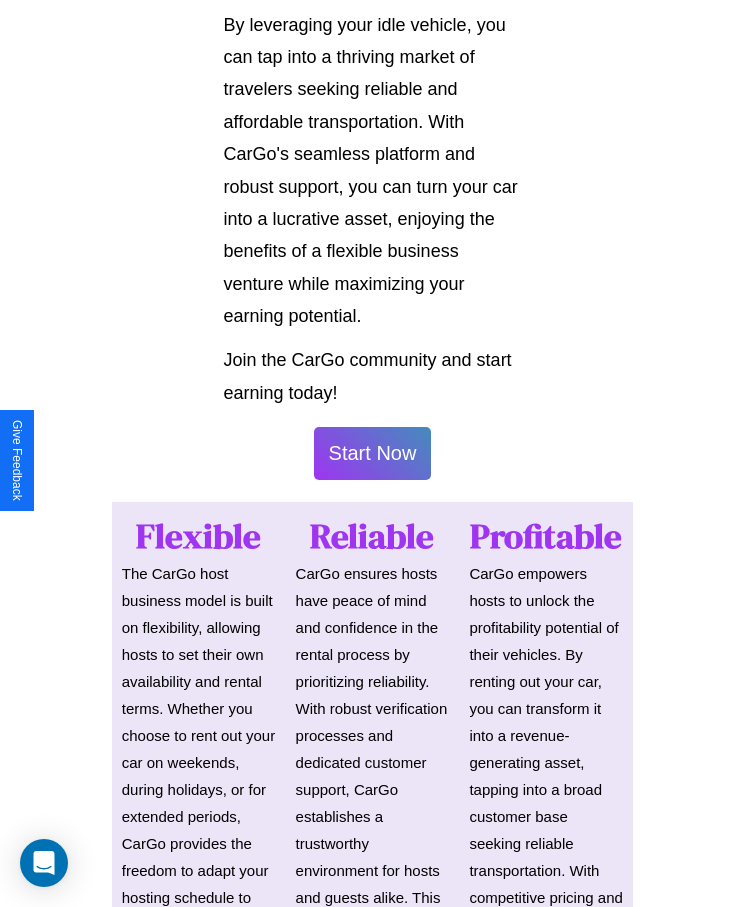 click on "Start Now" at bounding box center (373, 453) 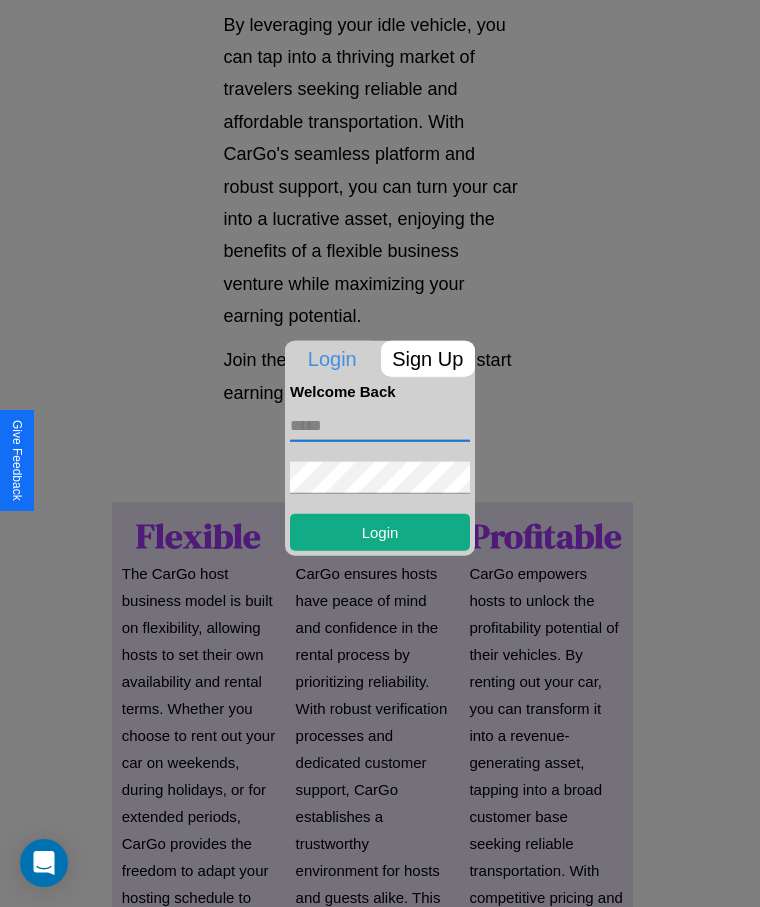 click at bounding box center [380, 425] 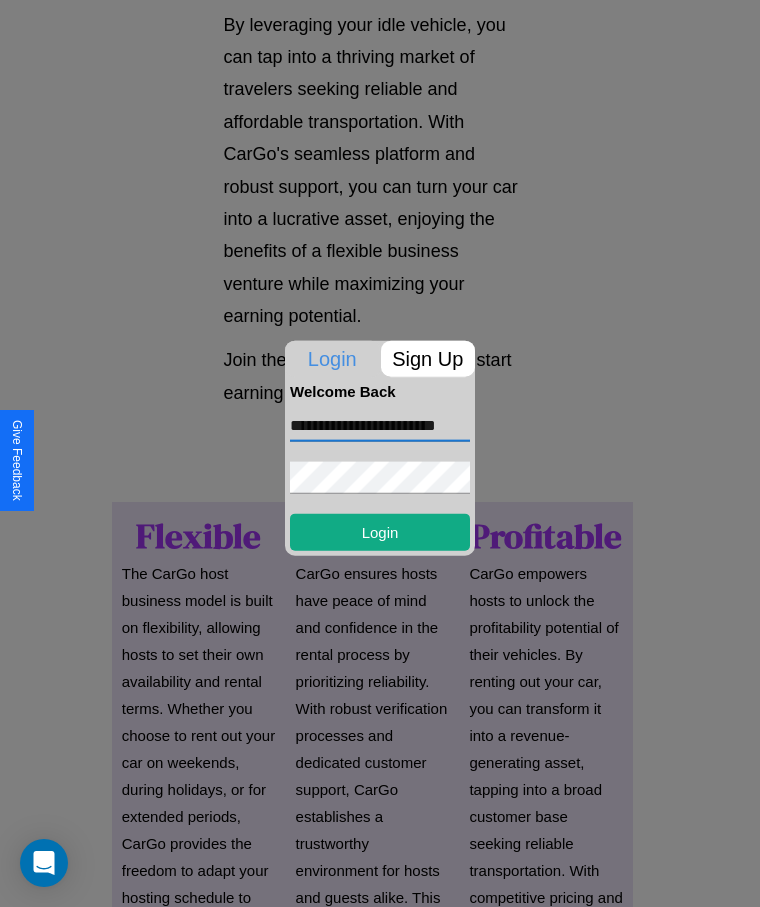 scroll, scrollTop: 0, scrollLeft: 29, axis: horizontal 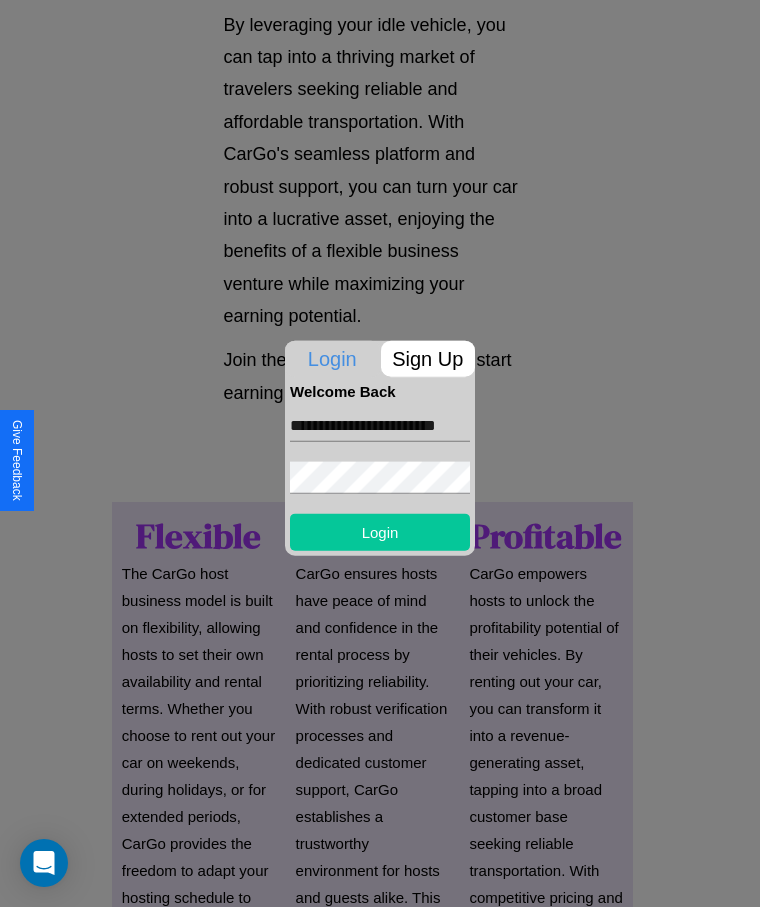 click on "Login" at bounding box center (380, 531) 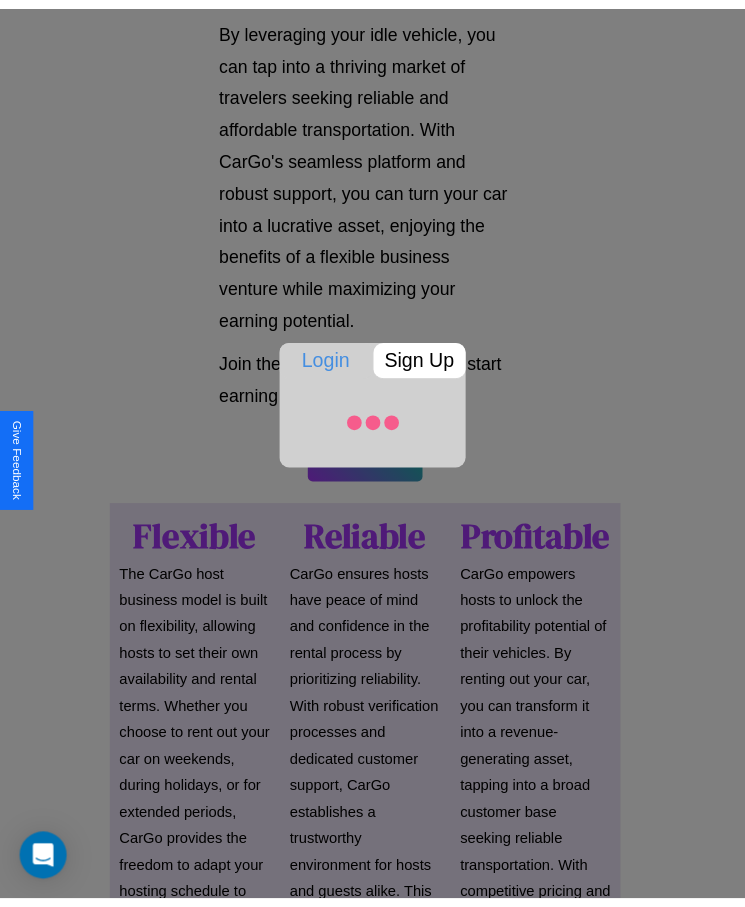 scroll, scrollTop: 1048, scrollLeft: 0, axis: vertical 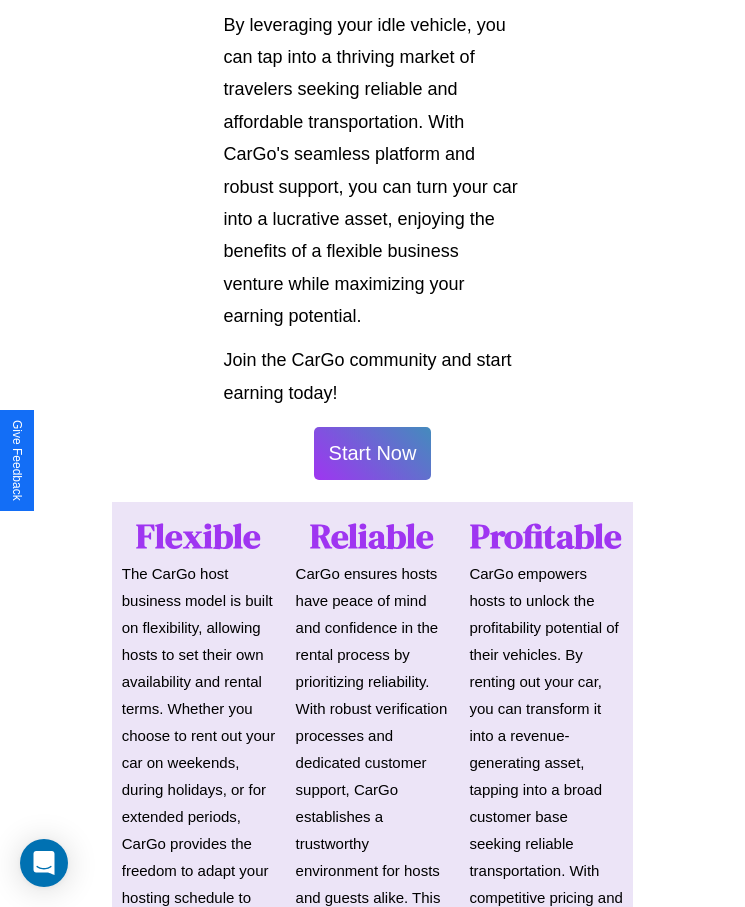 click on "Start Now" at bounding box center [373, 453] 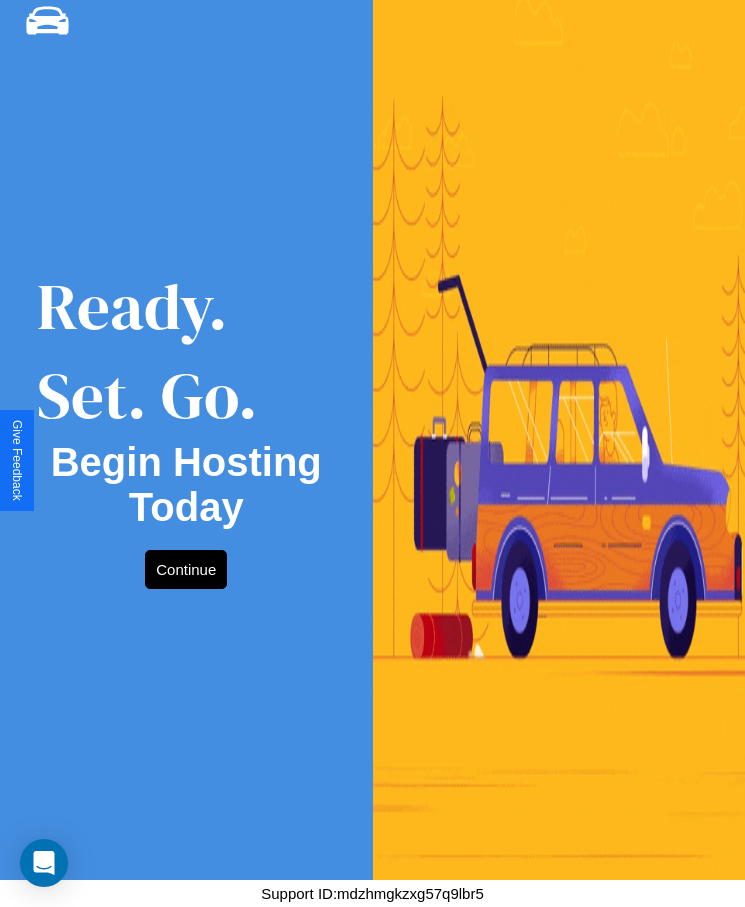 scroll, scrollTop: 0, scrollLeft: 0, axis: both 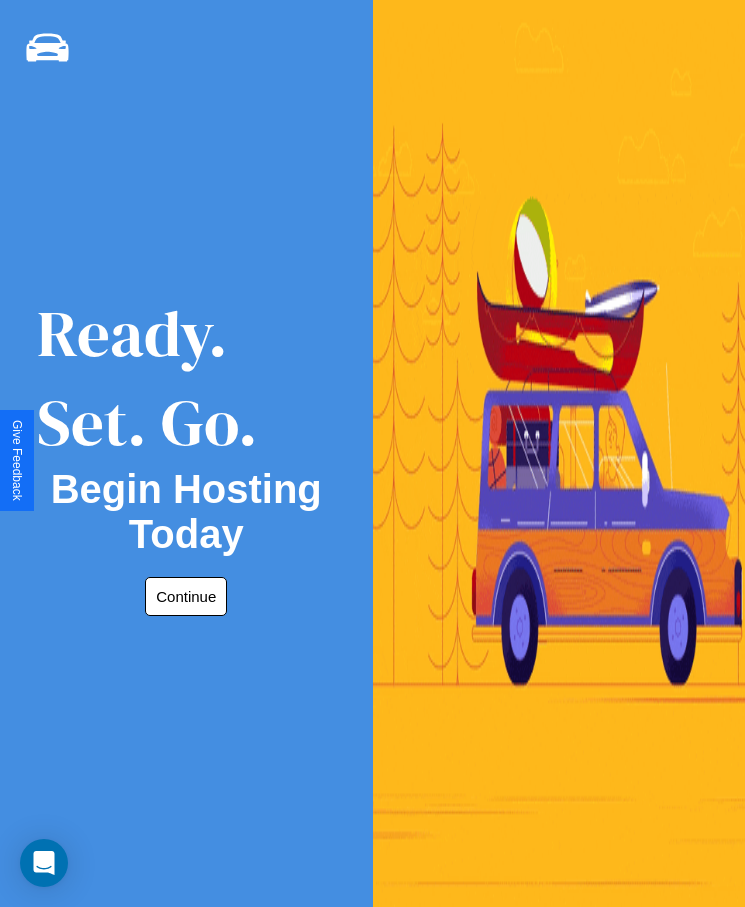 click on "Continue" at bounding box center [186, 596] 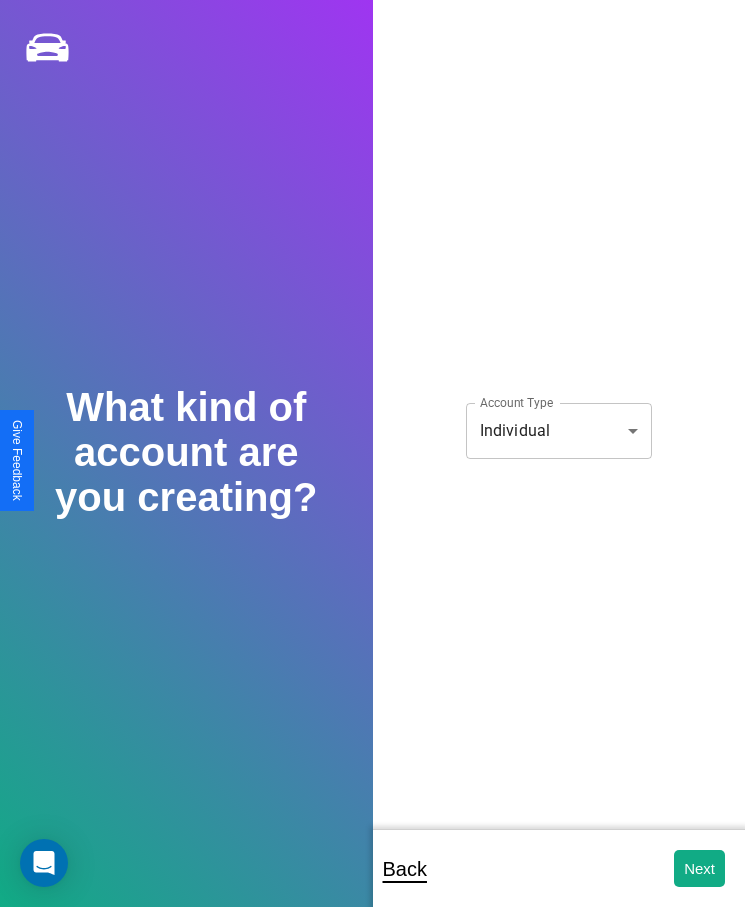 click on "CarGo What kind of account are you creating? Account Type Individual [MASKED_ACCOUNT_NUMBER] Account Type Back Next Support ID: [SUPPORT_ID]
Give Feedback" at bounding box center [372, 467] 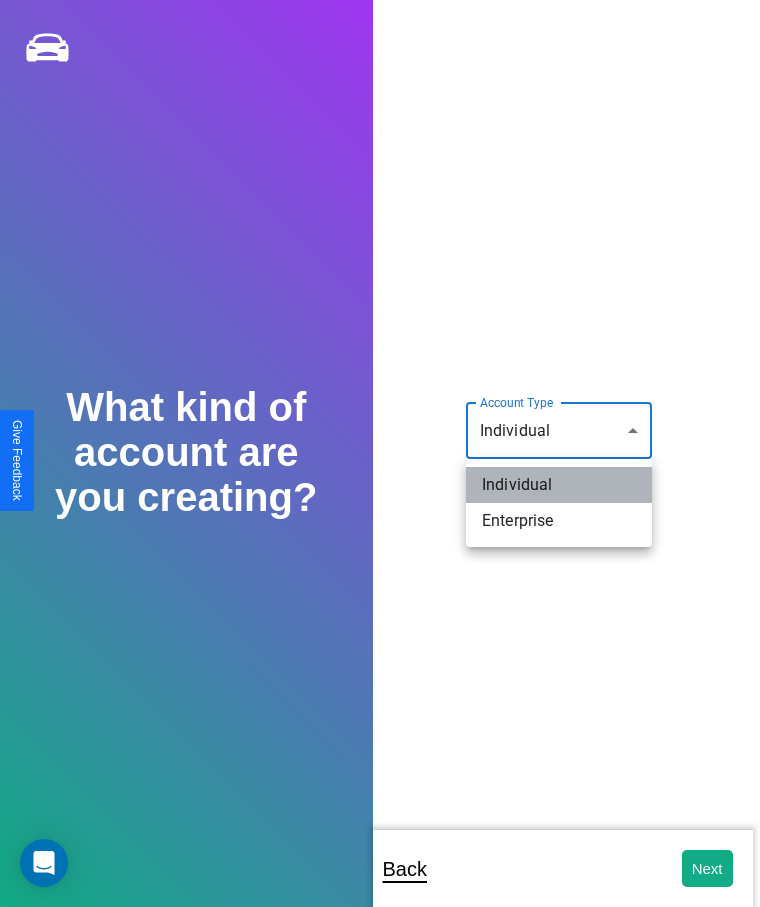 click on "Individual" at bounding box center [559, 485] 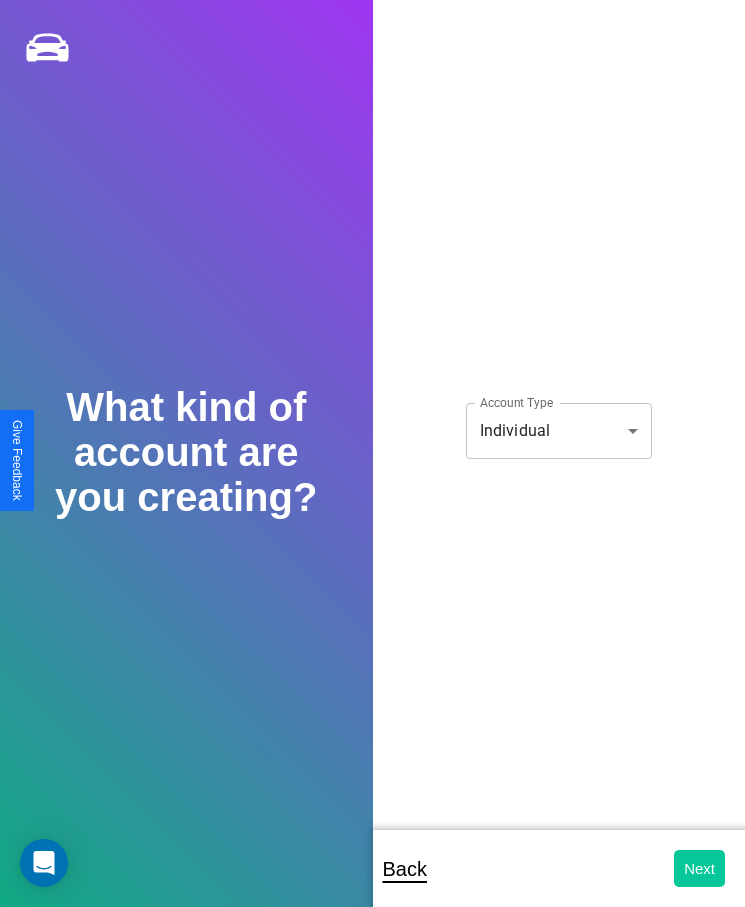 click on "Next" at bounding box center (699, 868) 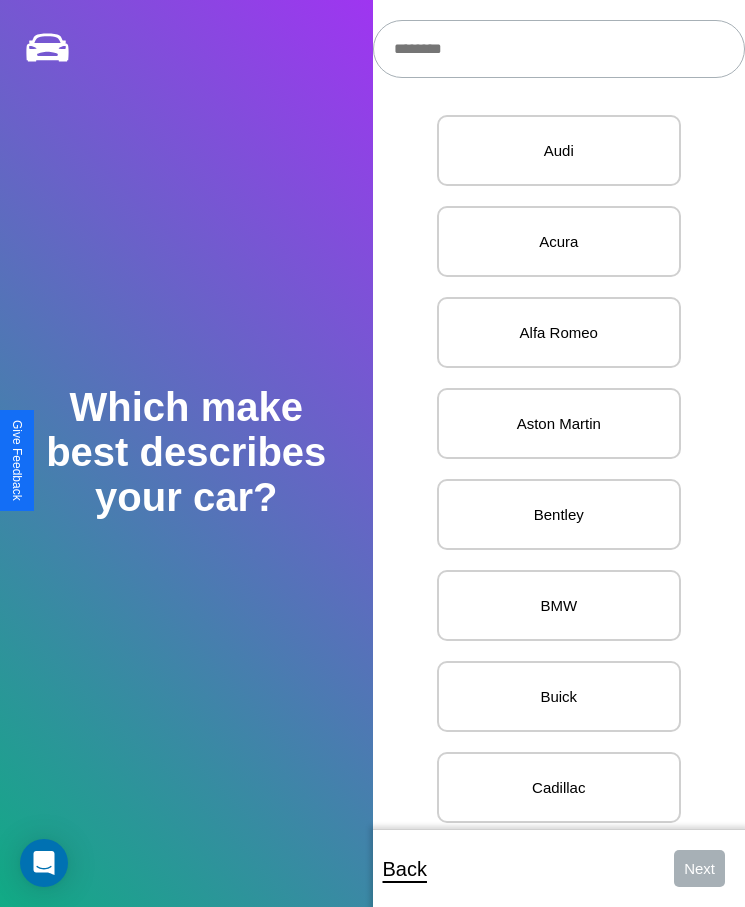scroll, scrollTop: 27, scrollLeft: 0, axis: vertical 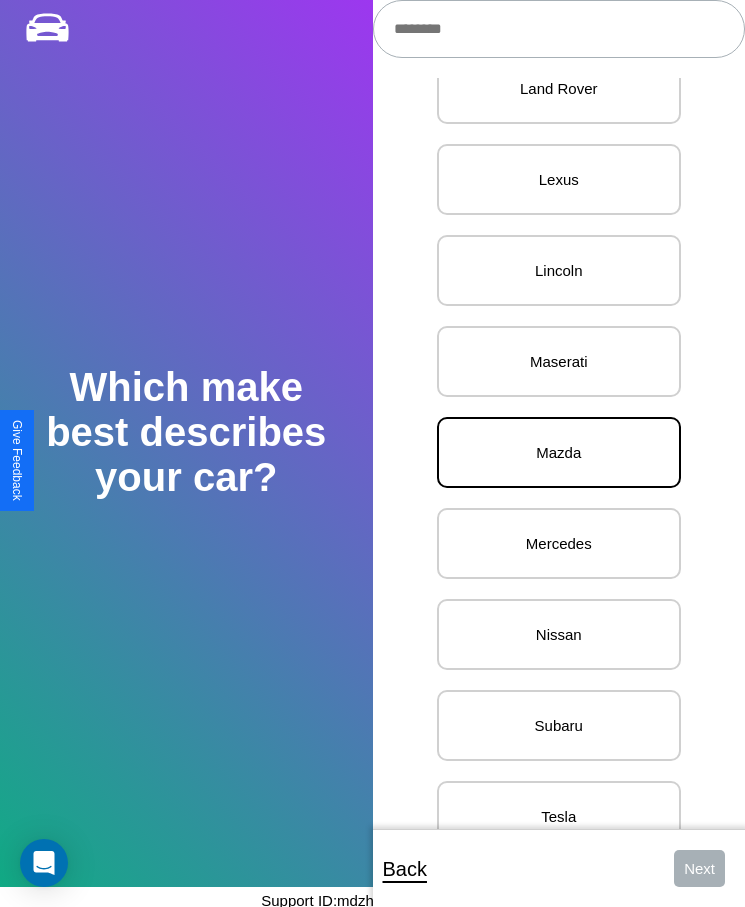 click on "Mazda" at bounding box center [559, 452] 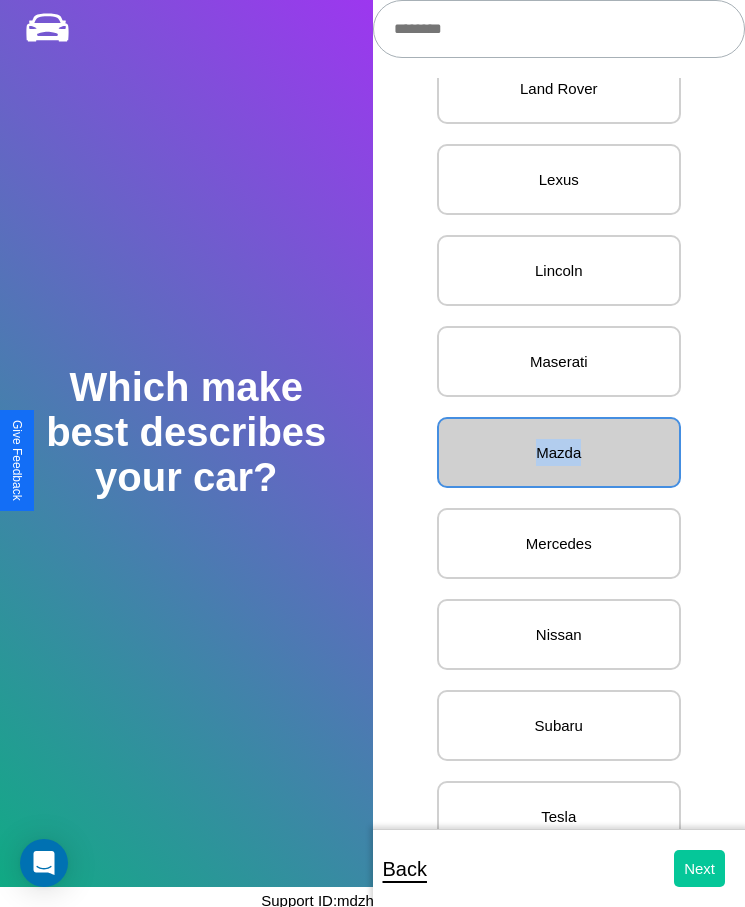 click on "Next" at bounding box center (699, 868) 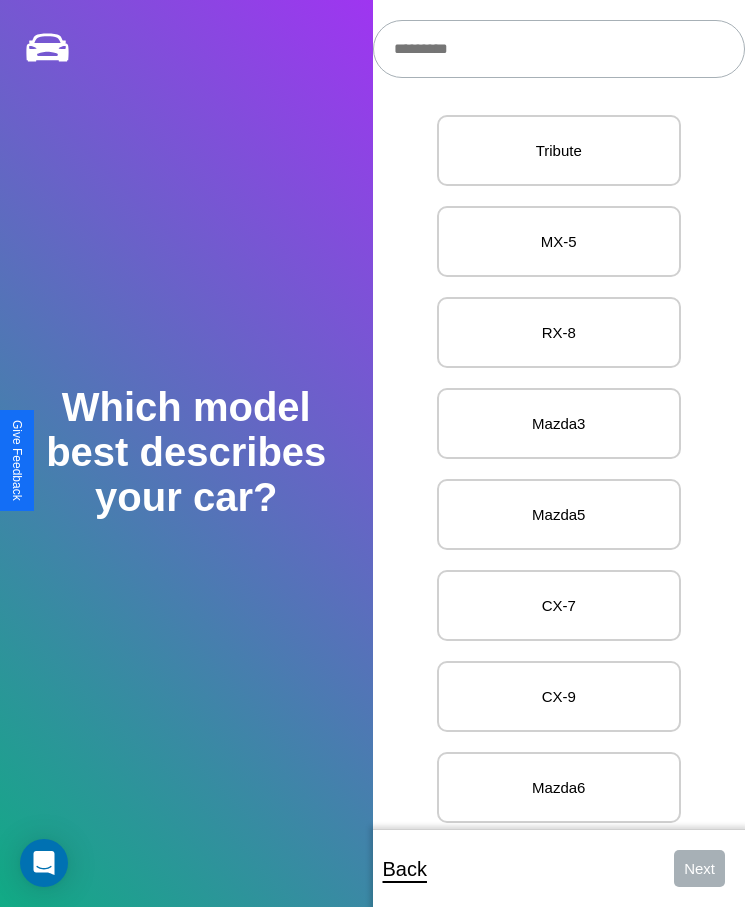 scroll, scrollTop: 27, scrollLeft: 0, axis: vertical 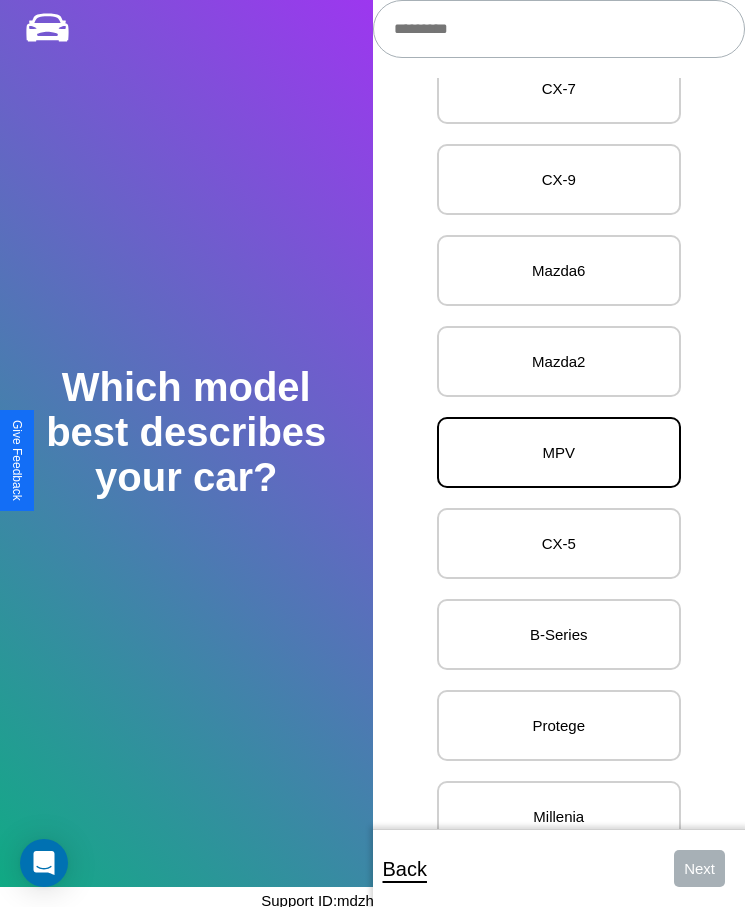 click on "MPV" at bounding box center (559, 452) 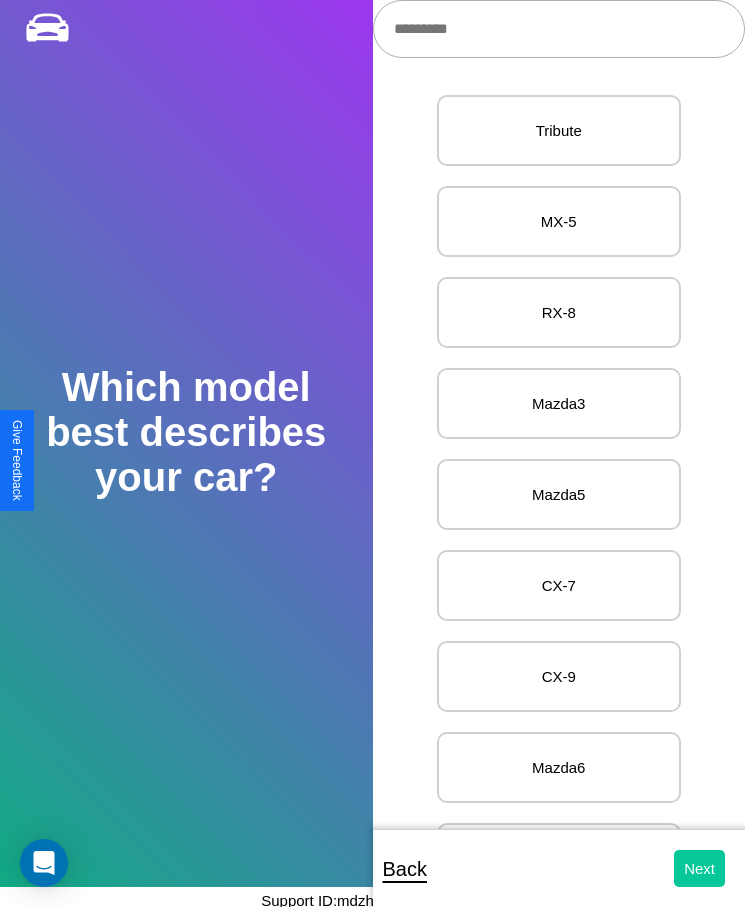 click on "Next" at bounding box center [699, 868] 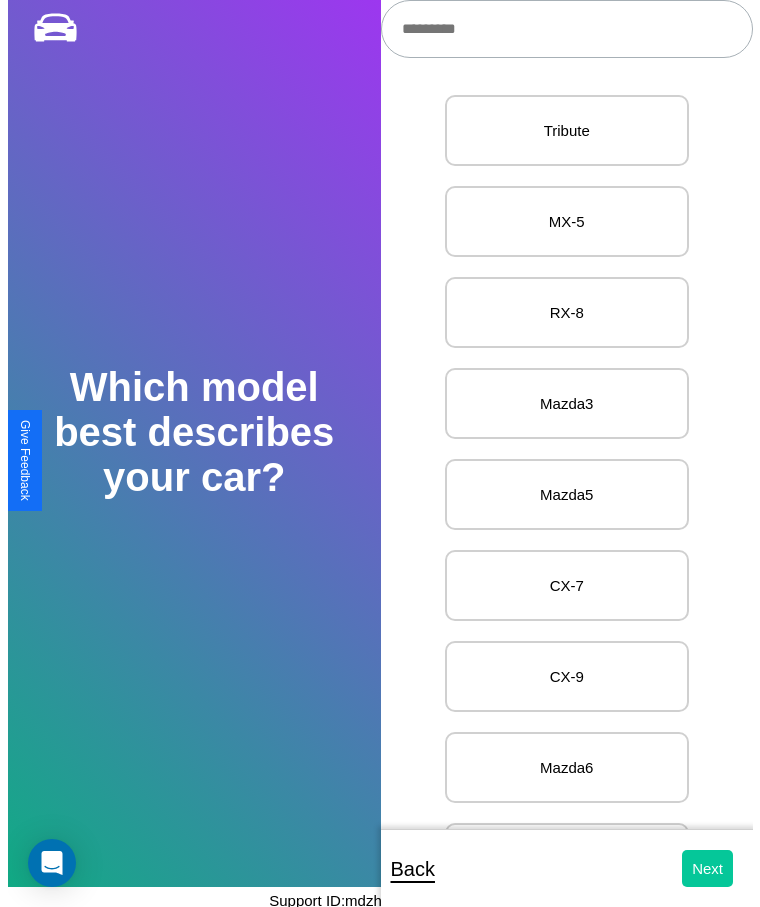 scroll, scrollTop: 0, scrollLeft: 0, axis: both 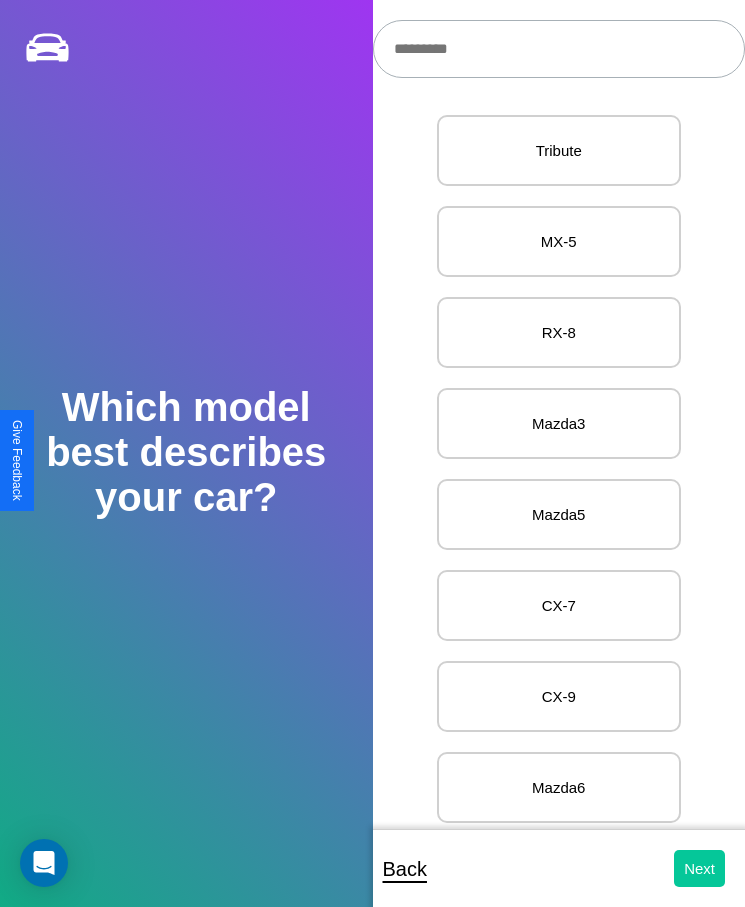select on "*****" 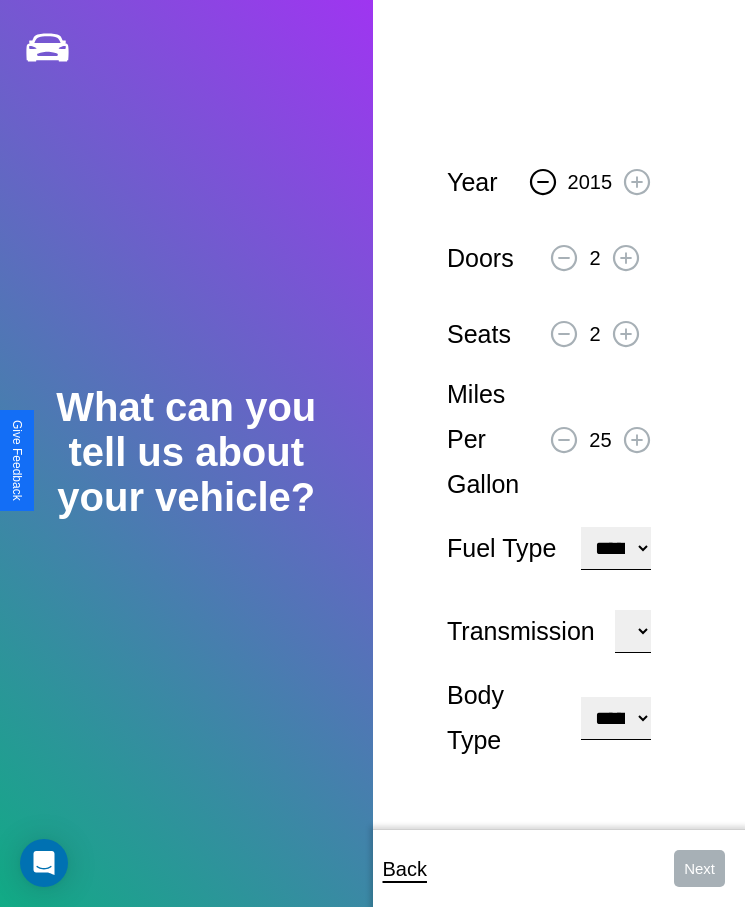 click 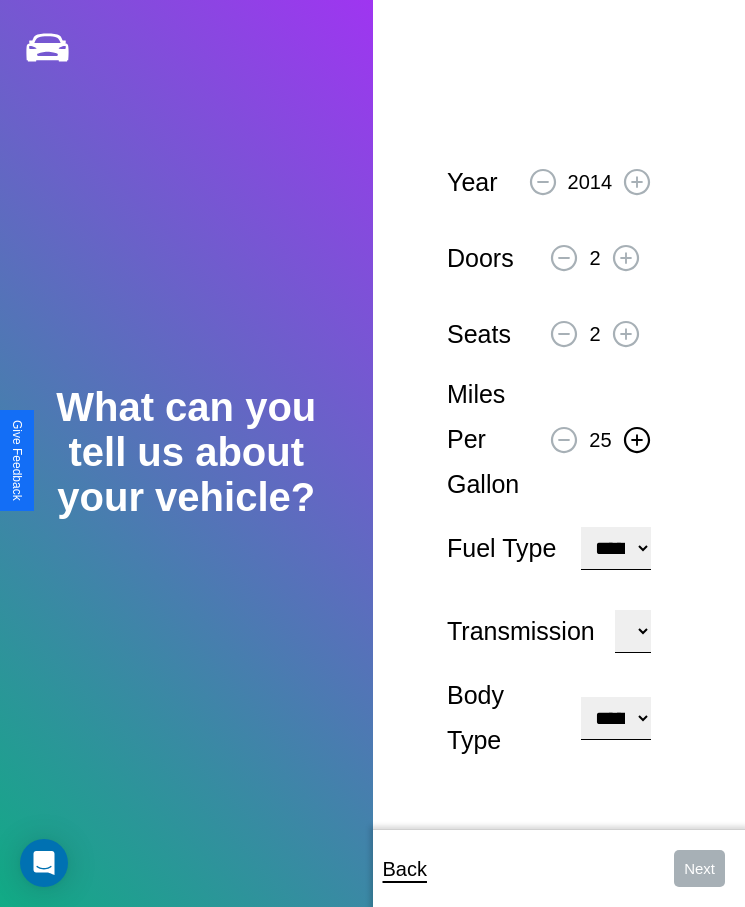 click 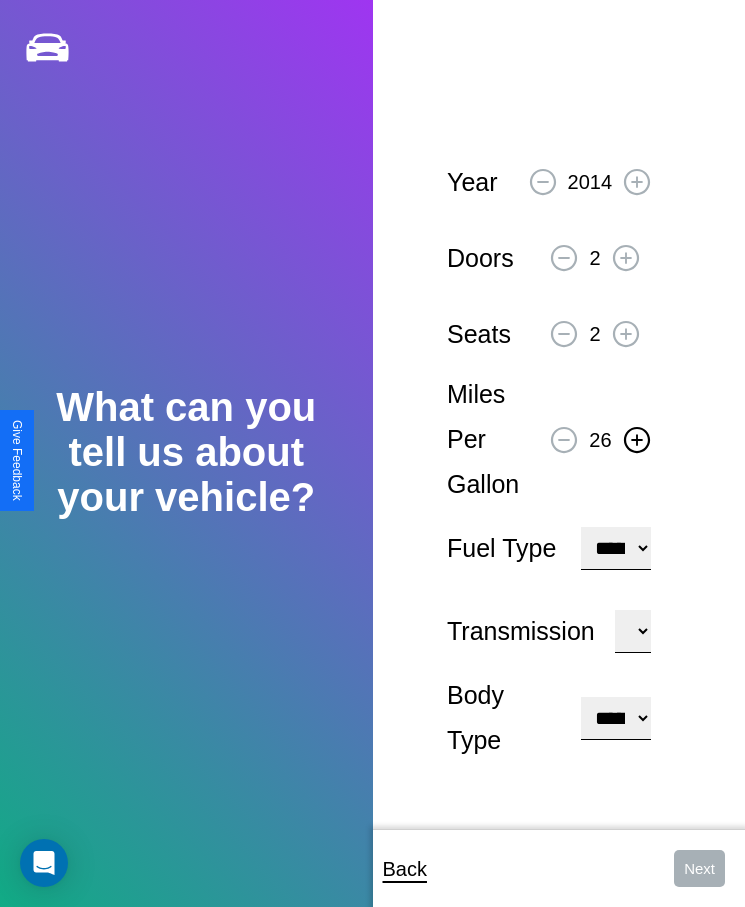 click on "**********" at bounding box center (615, 548) 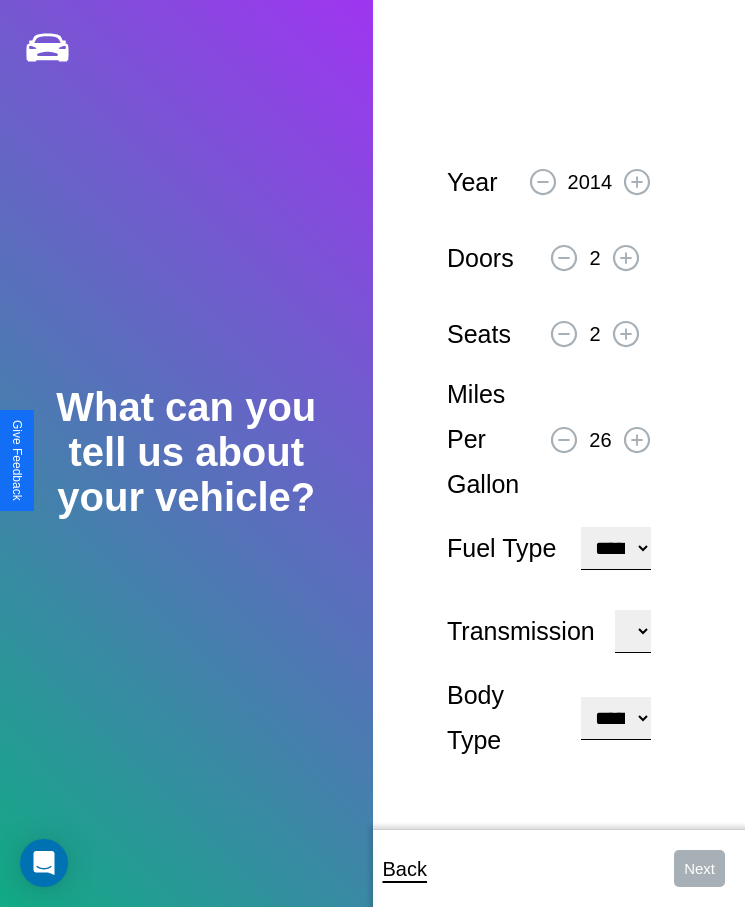 select on "******" 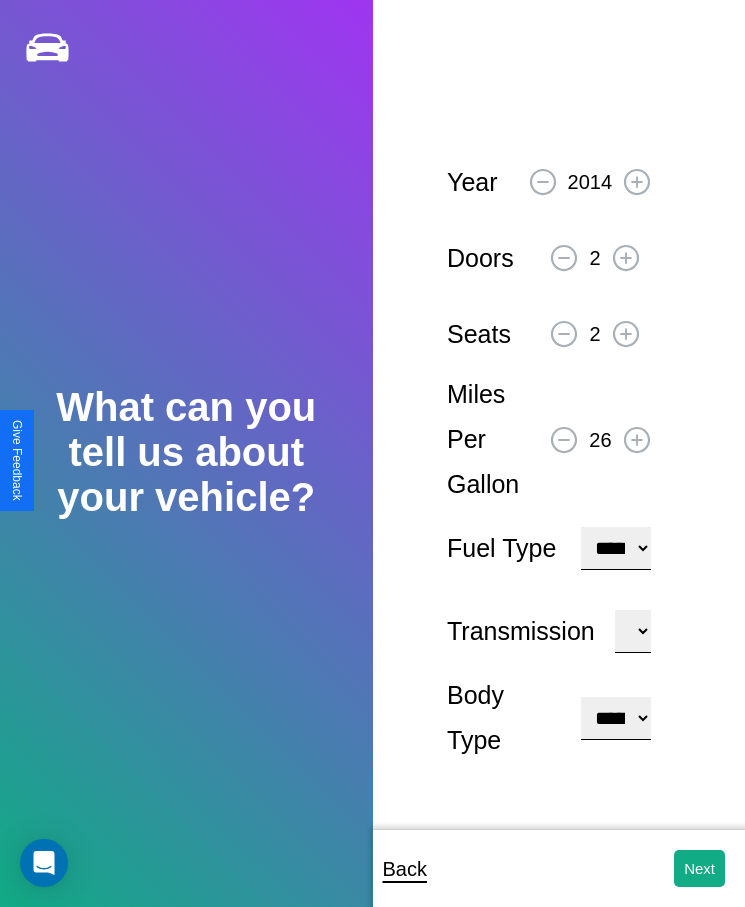 click on "**********" at bounding box center (615, 718) 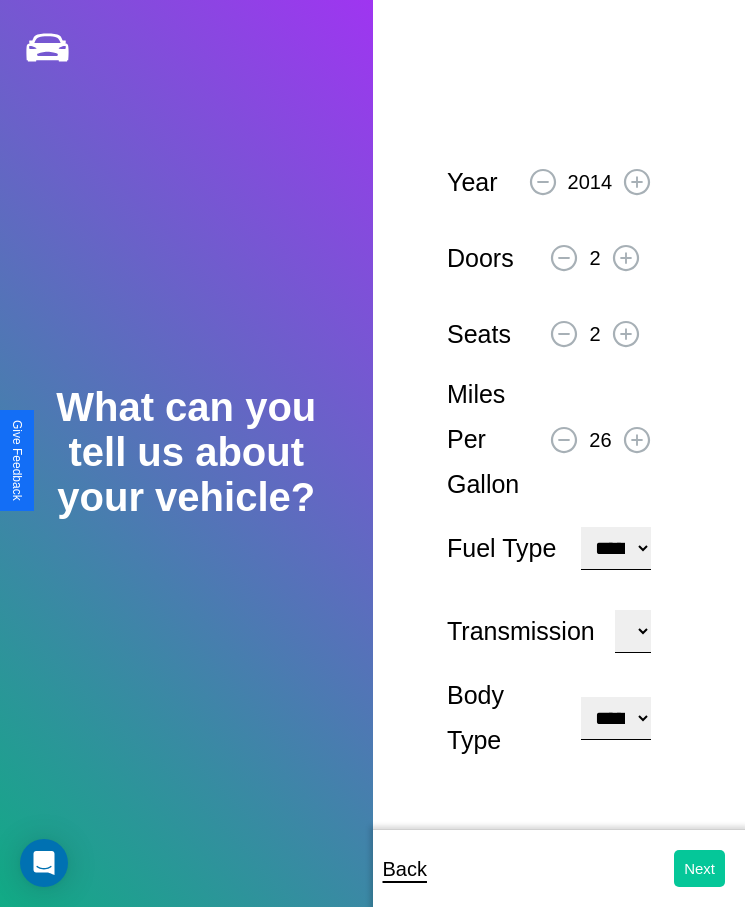 click on "Next" at bounding box center [699, 868] 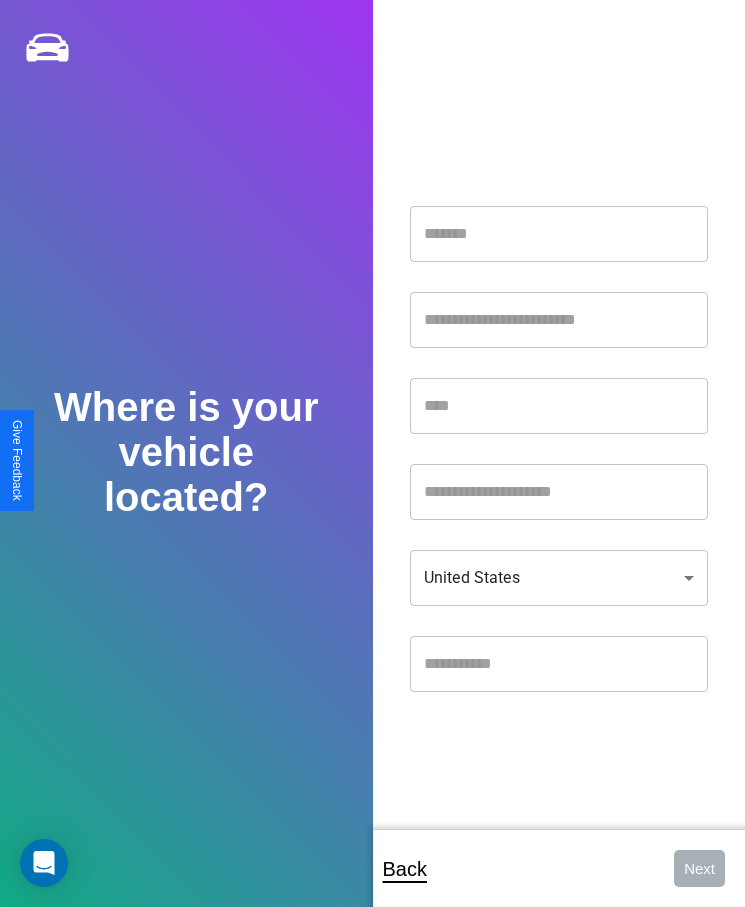 click at bounding box center [559, 234] 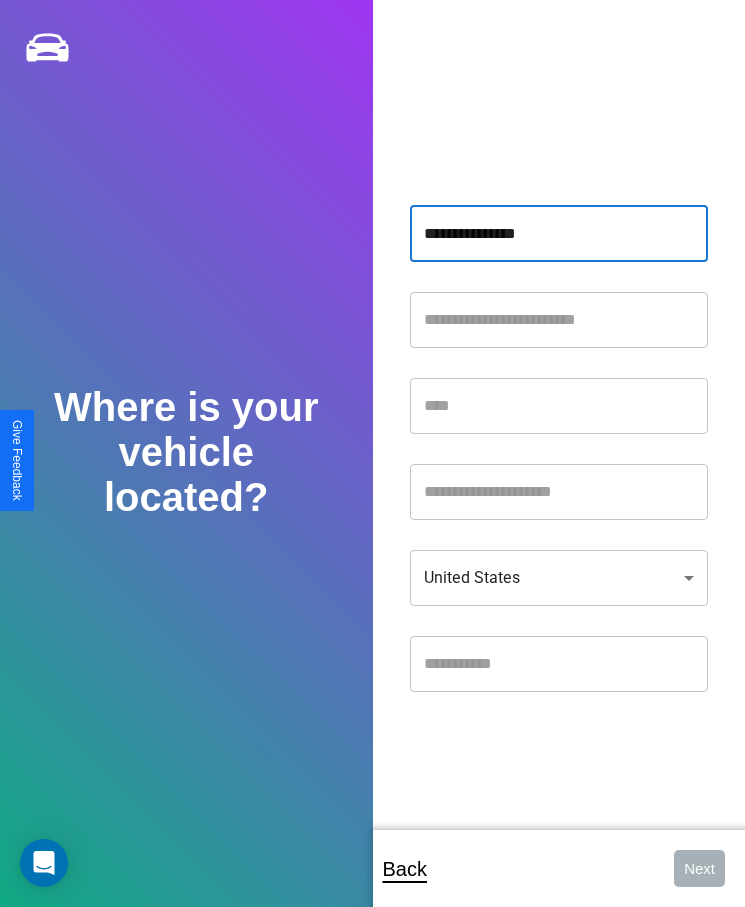 type on "**********" 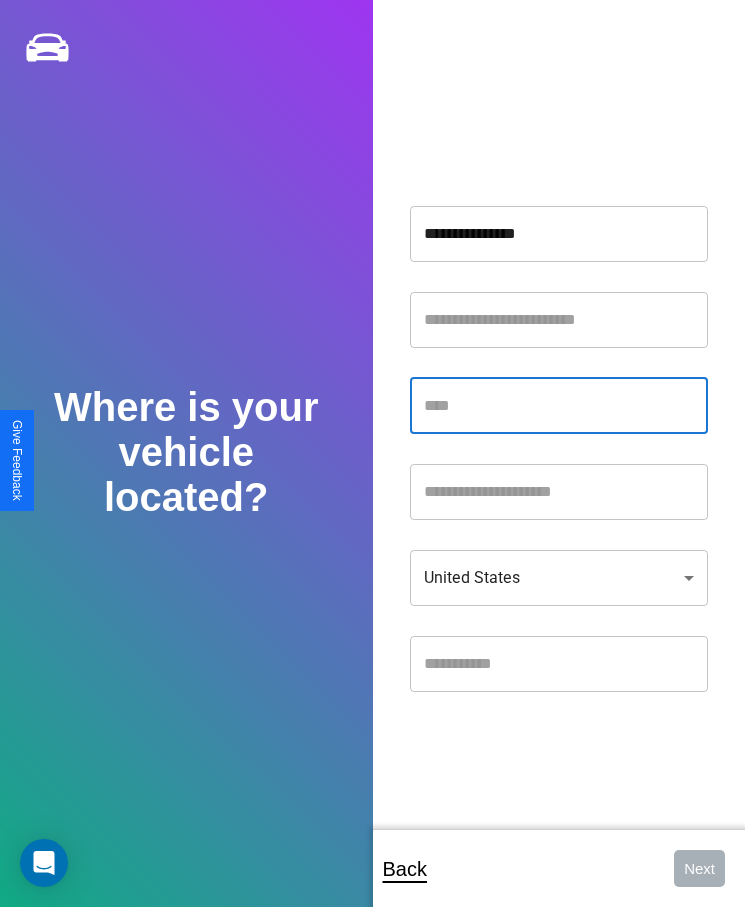 click at bounding box center (559, 406) 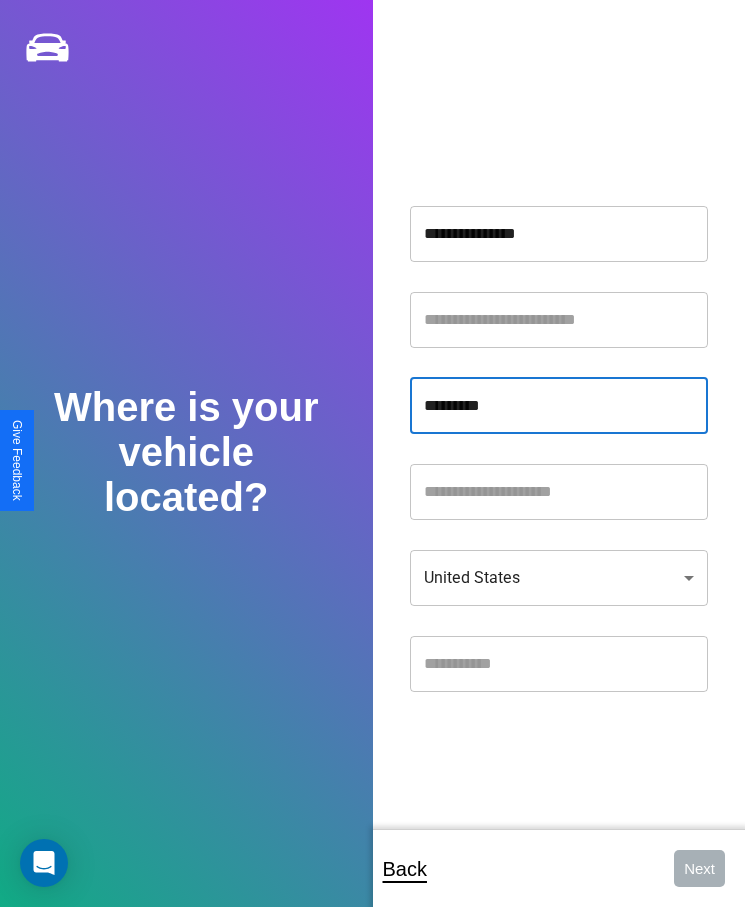 type on "*********" 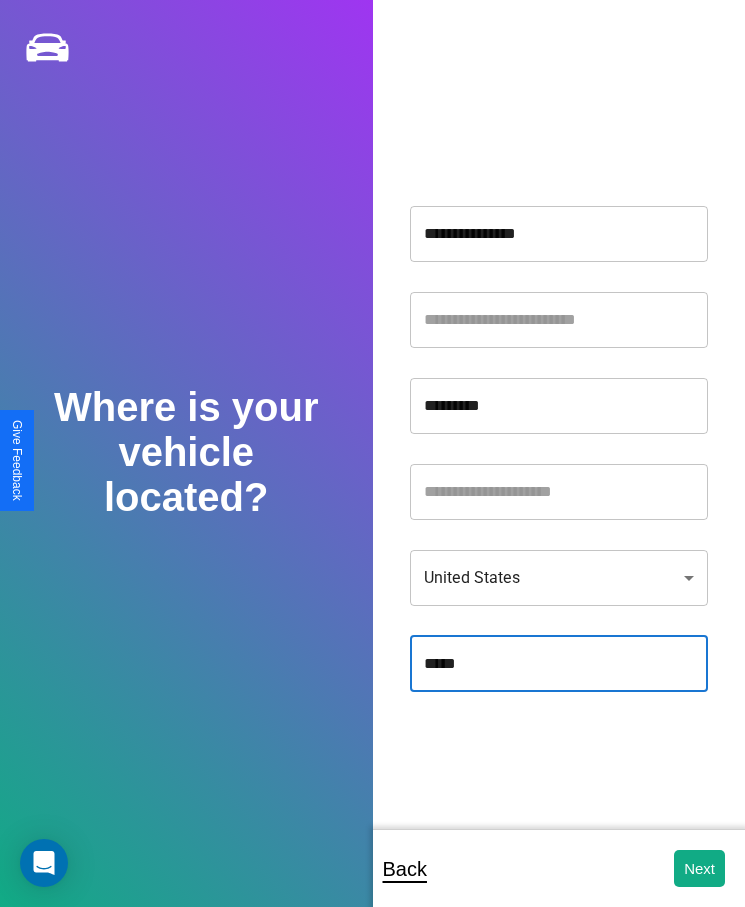 type on "*****" 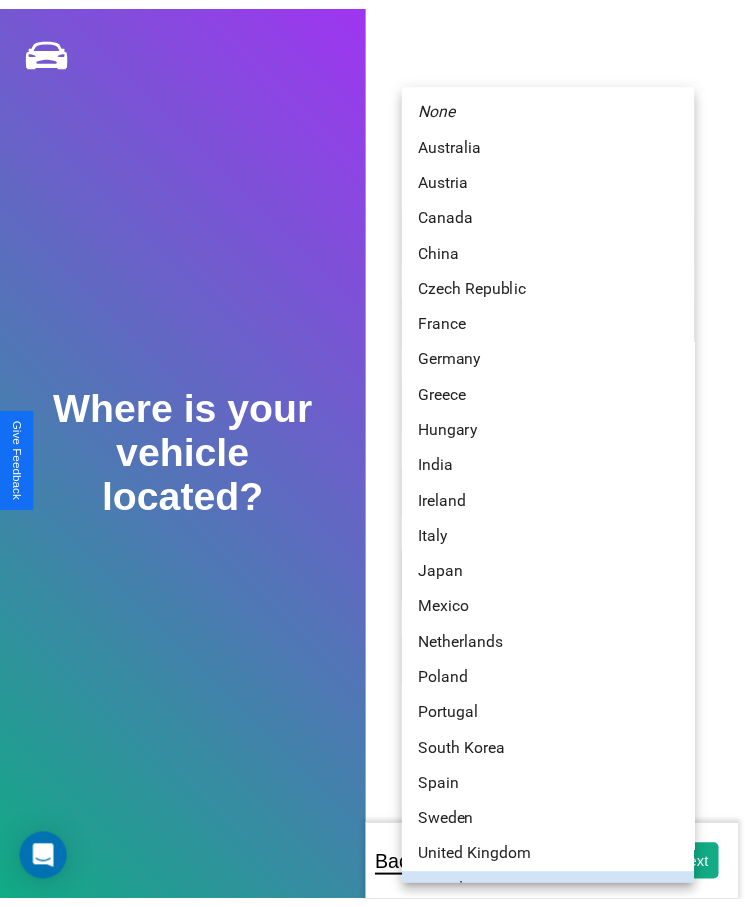 scroll, scrollTop: 25, scrollLeft: 0, axis: vertical 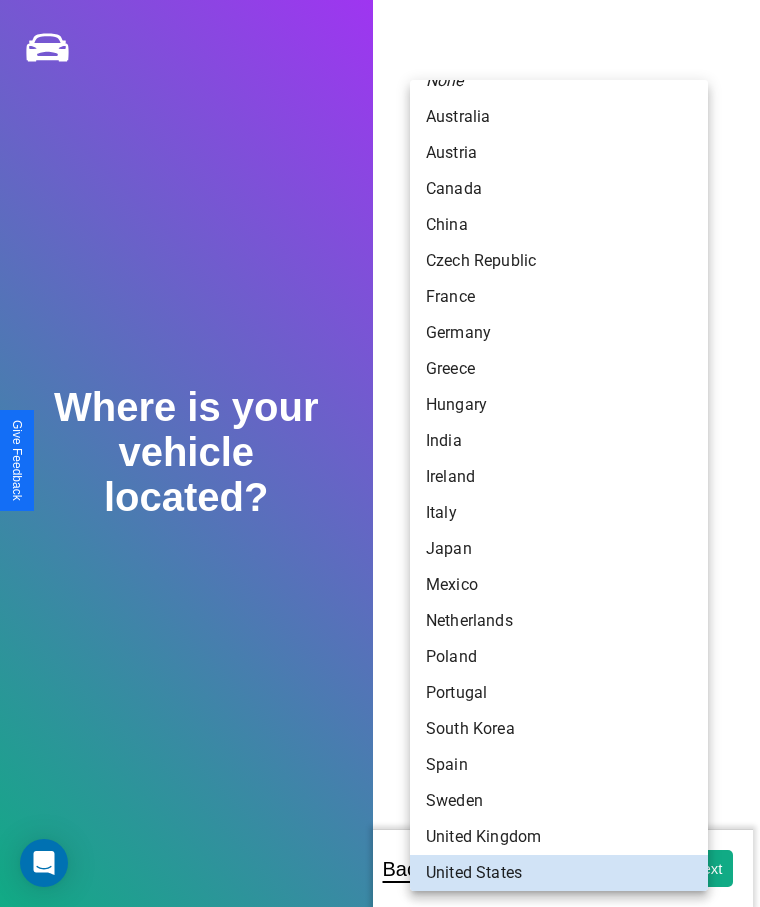 click on "Spain" at bounding box center [559, 765] 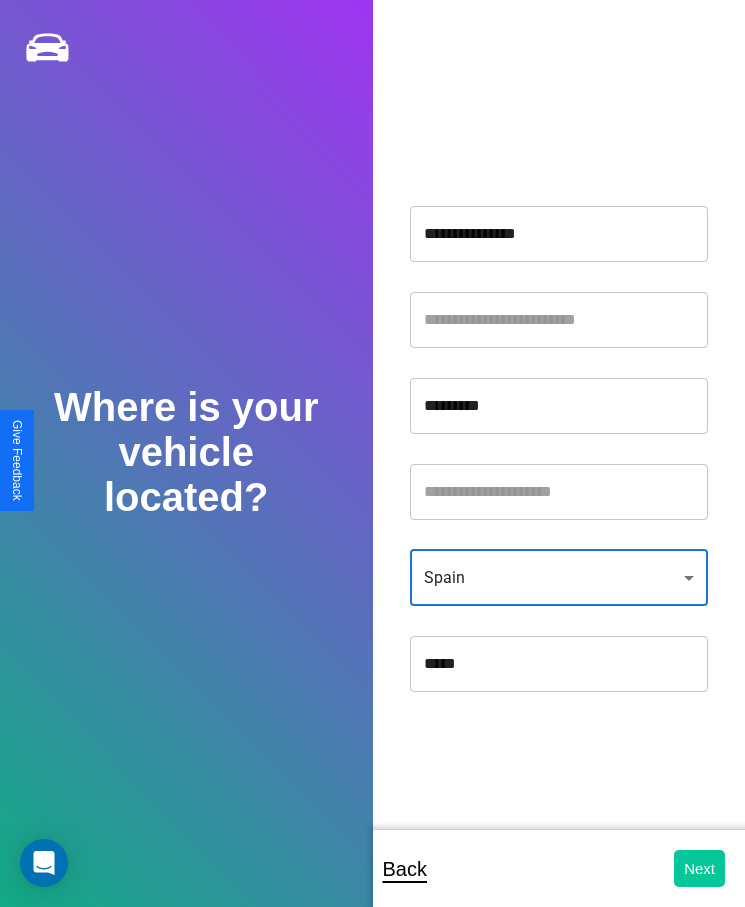 click on "Next" at bounding box center (699, 868) 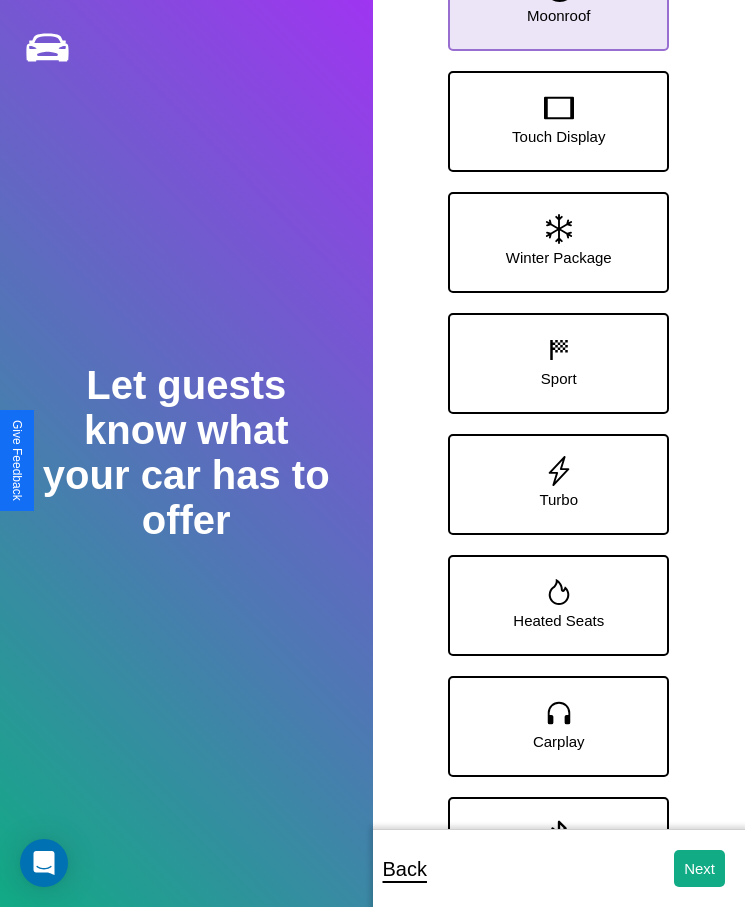 click on "Moonroof" at bounding box center [558, 15] 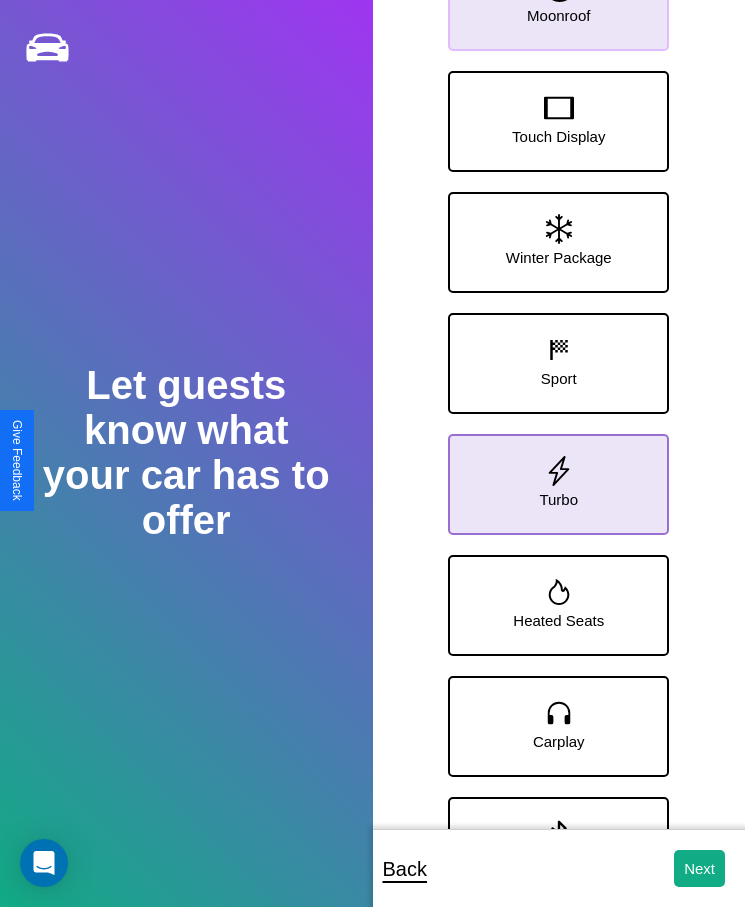 click 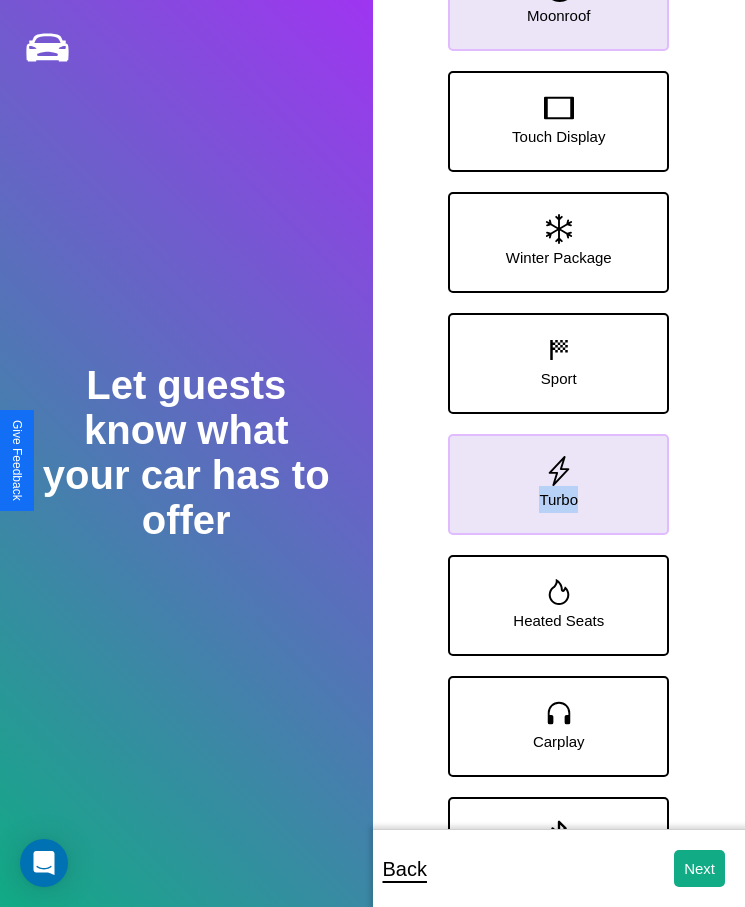 scroll, scrollTop: 280, scrollLeft: 0, axis: vertical 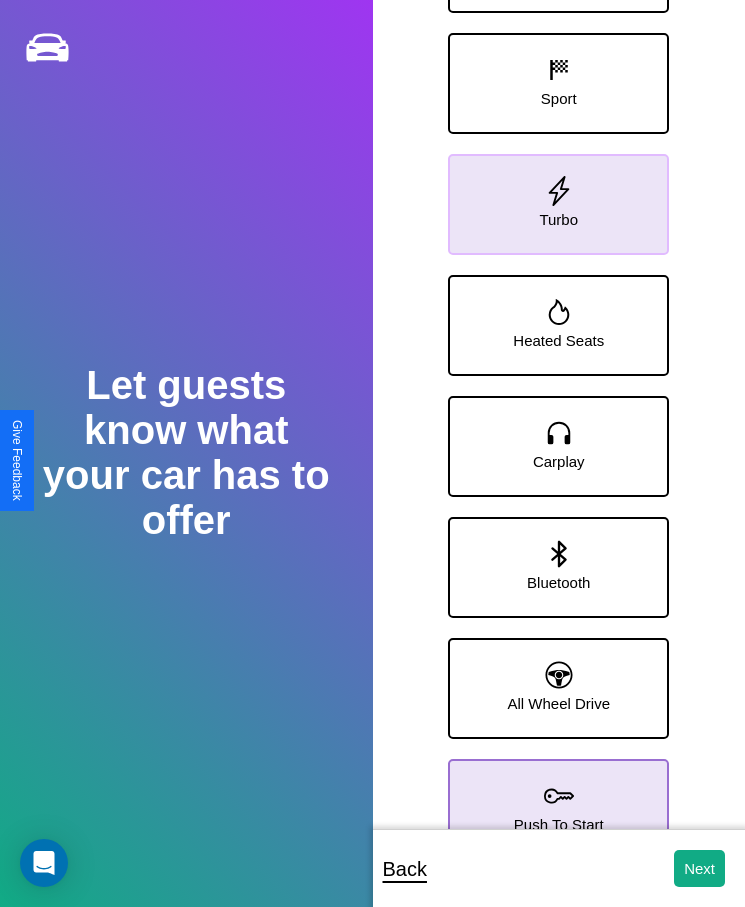 click 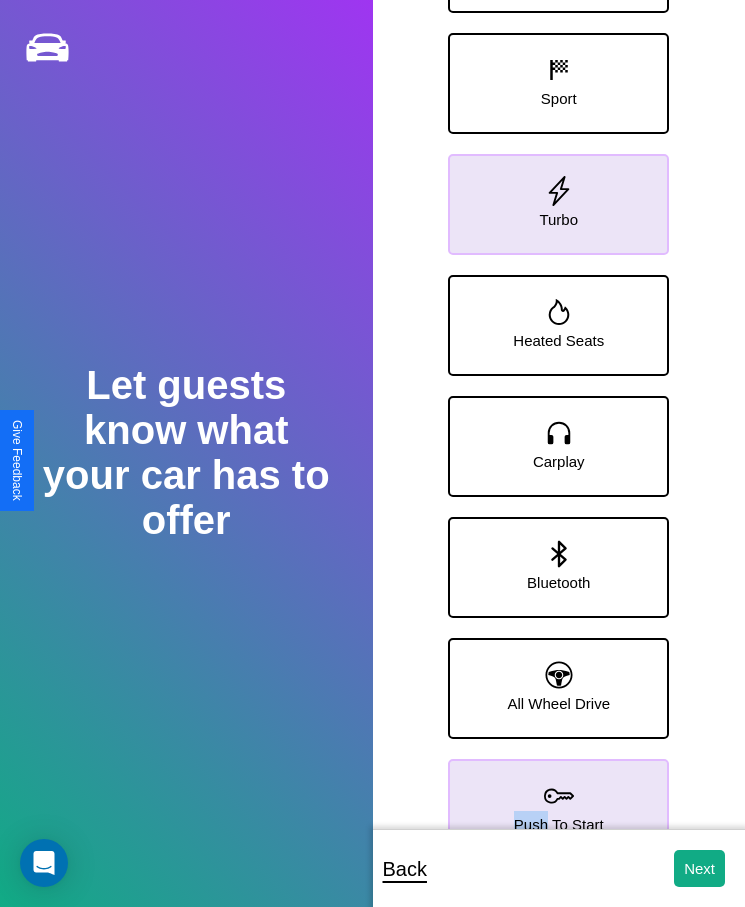 scroll, scrollTop: 0, scrollLeft: 0, axis: both 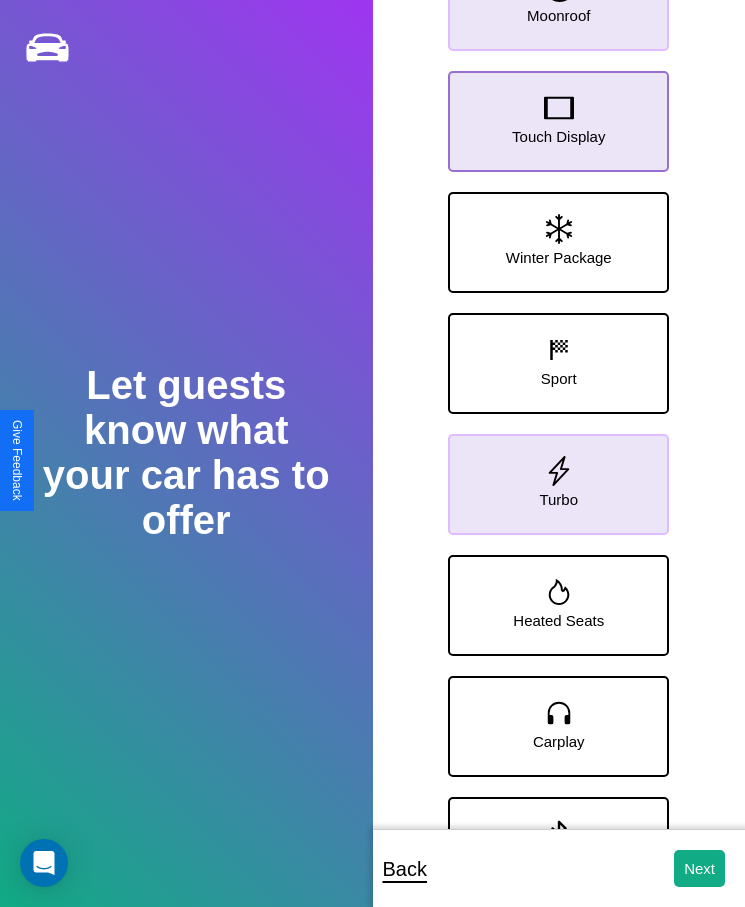 click 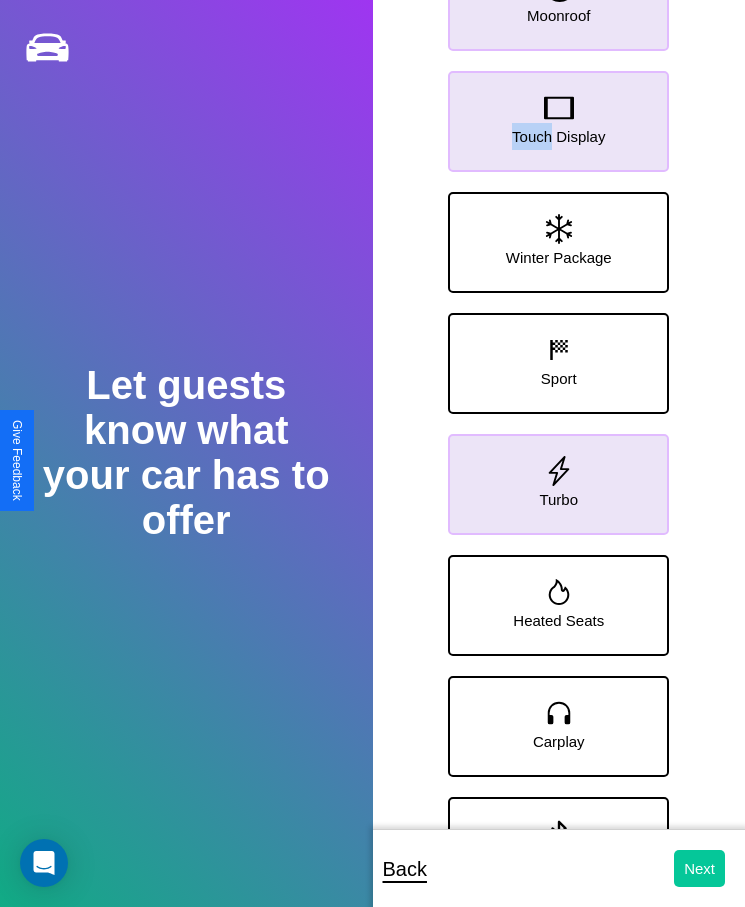 click on "Next" at bounding box center (699, 868) 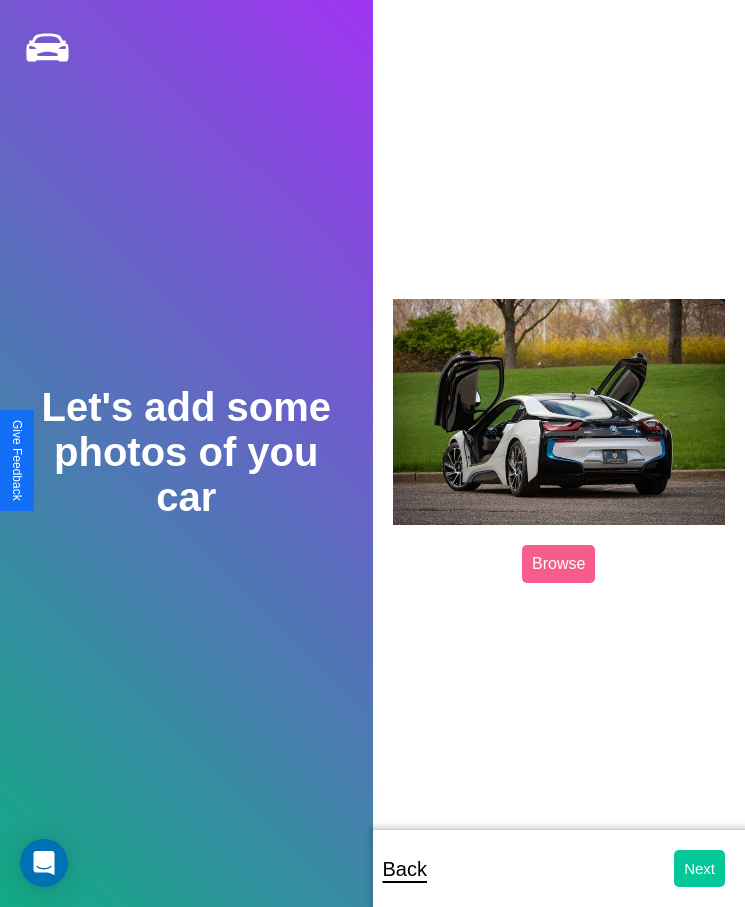 click on "Next" at bounding box center [699, 868] 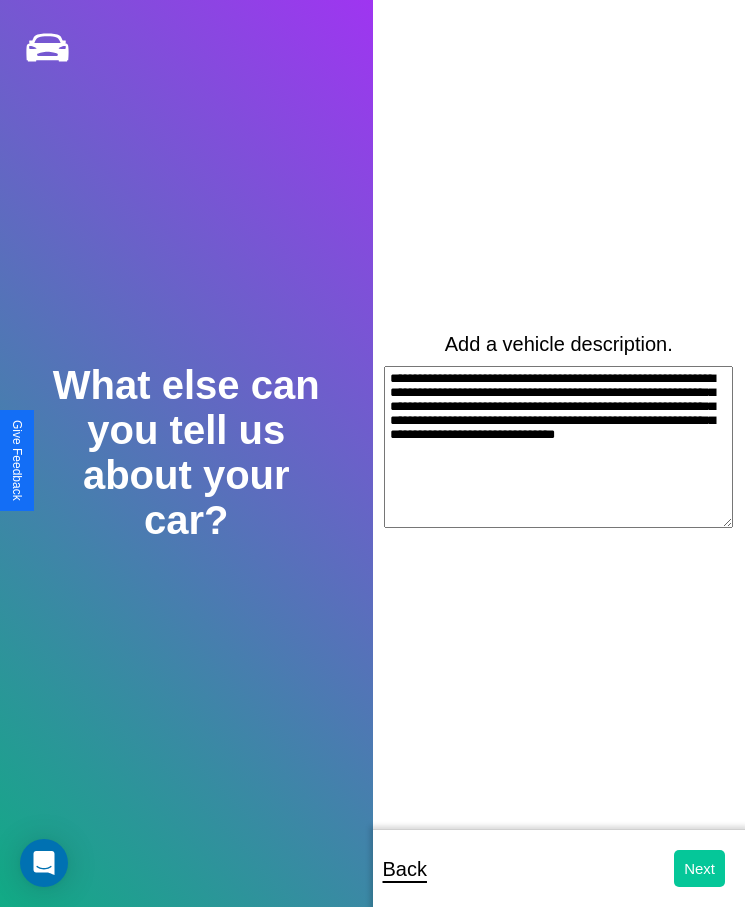 type on "**********" 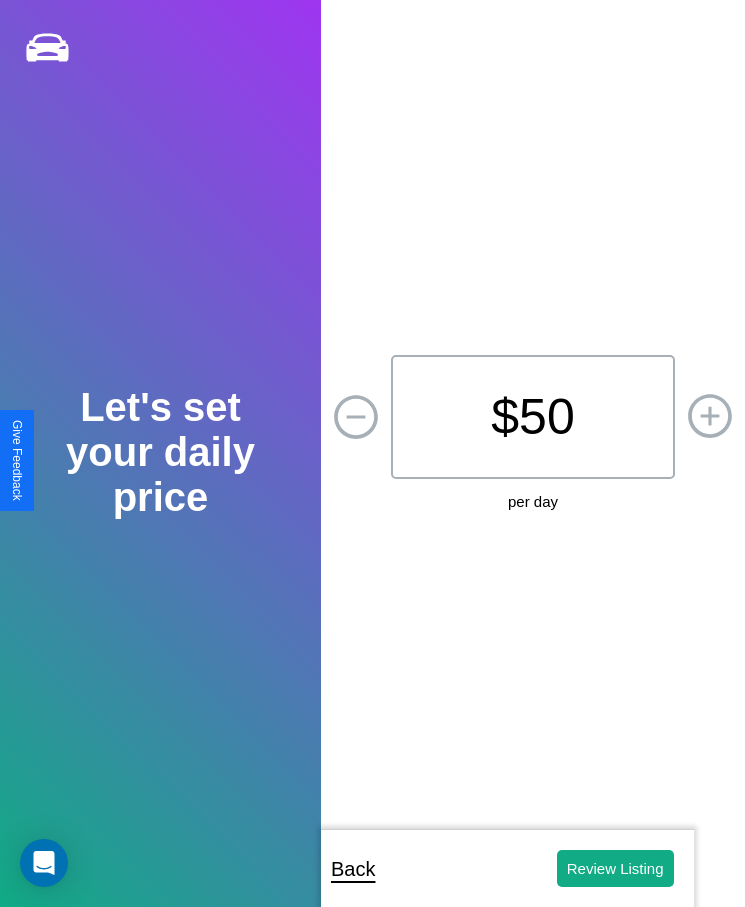 click on "$ 50" at bounding box center [533, 417] 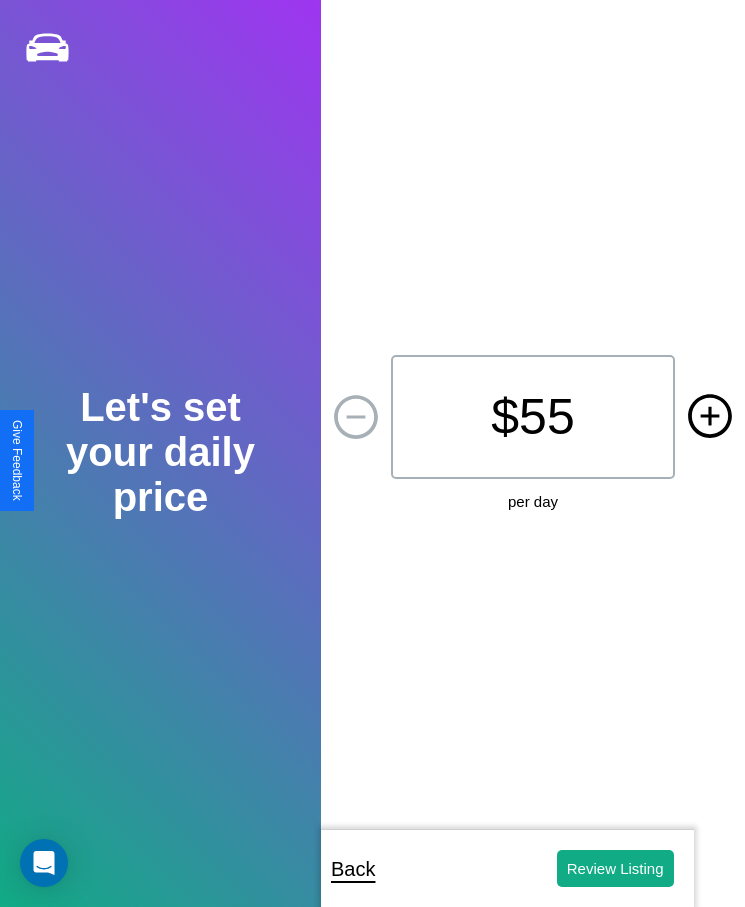 click 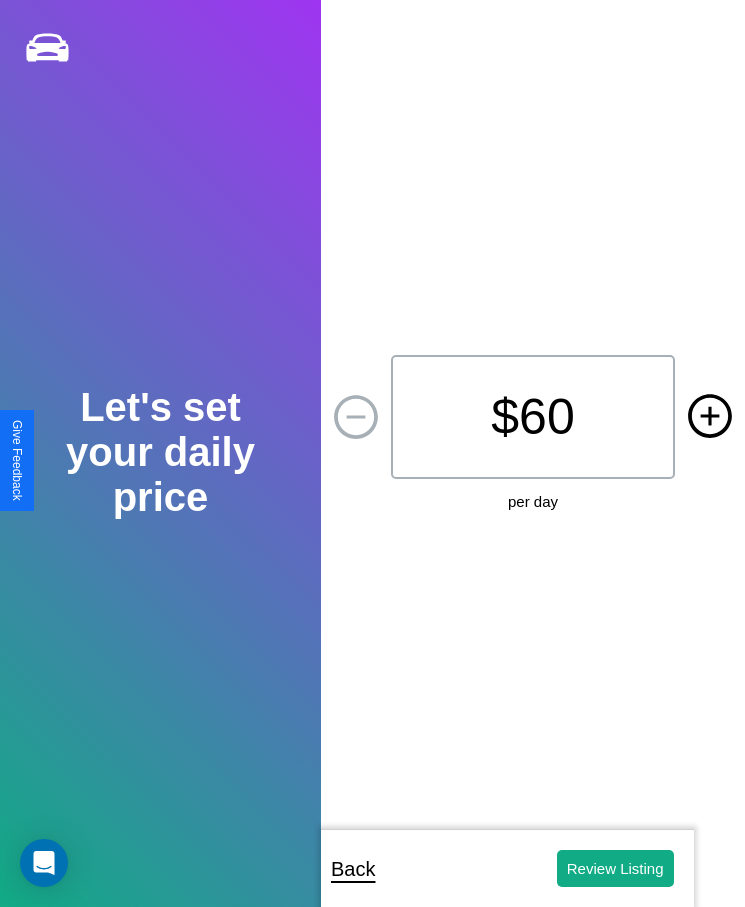 click 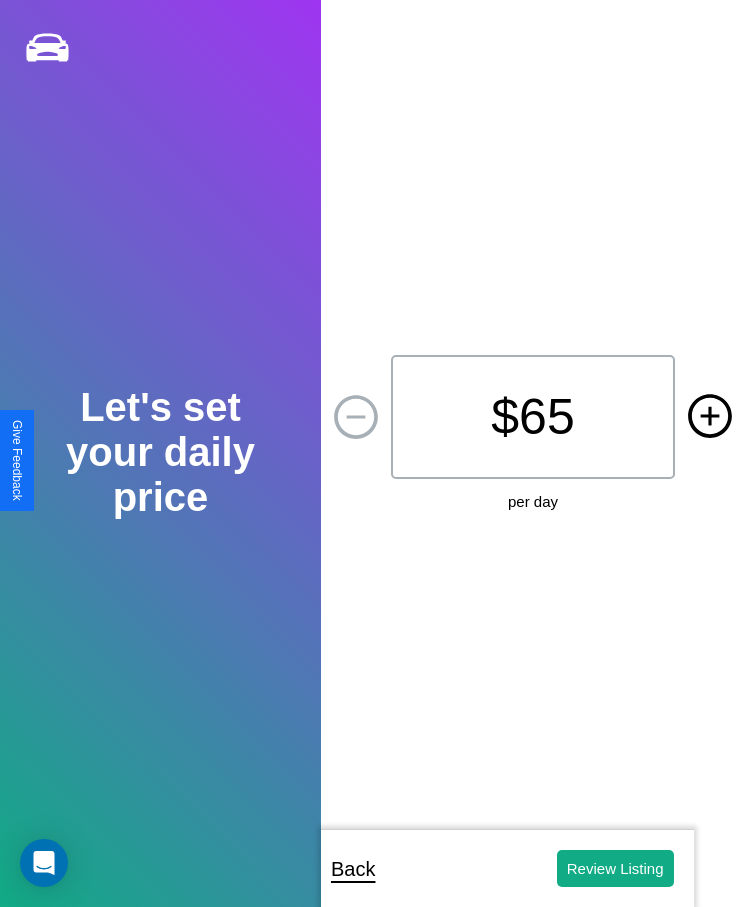 click 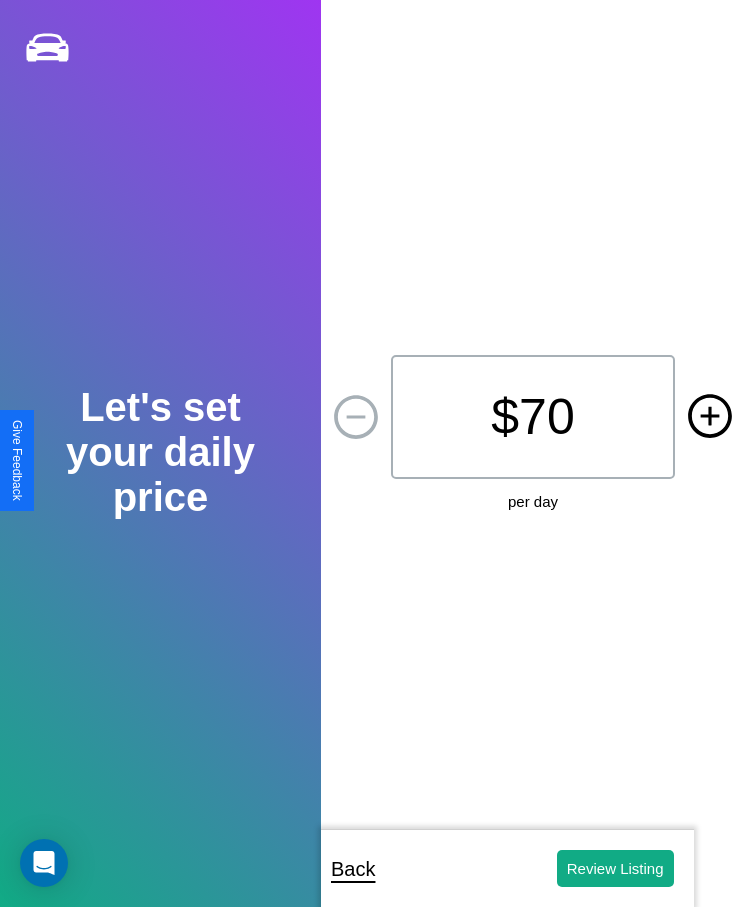 click 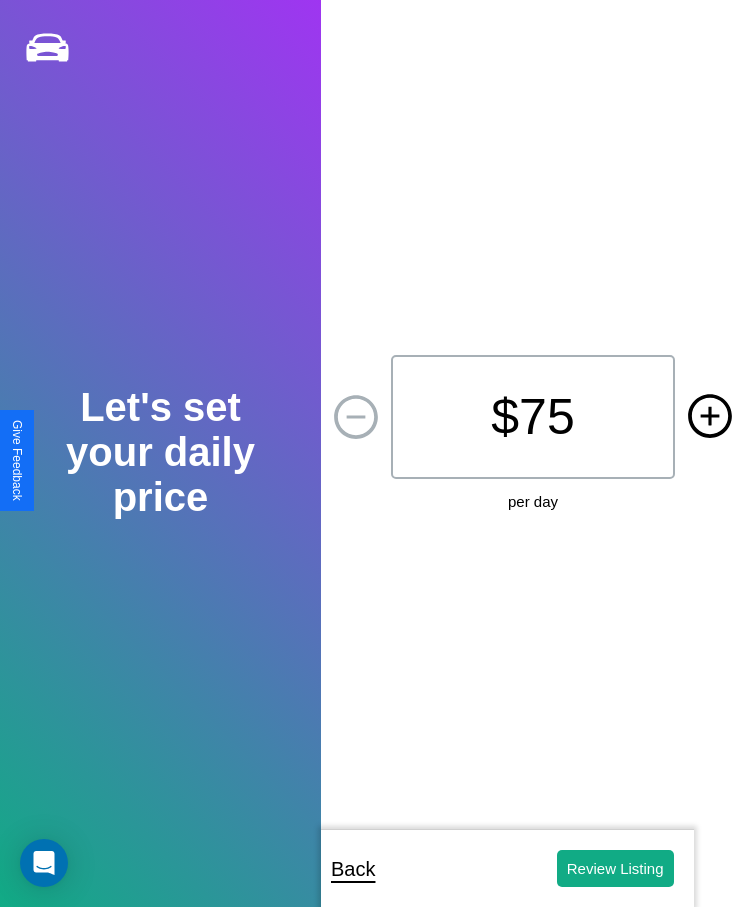 click 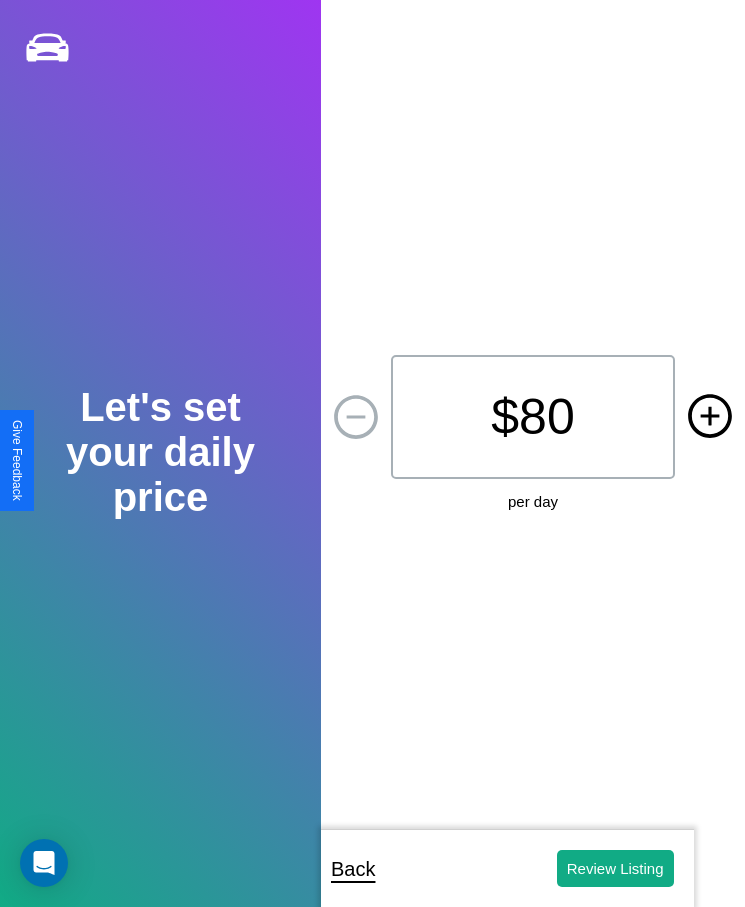 click 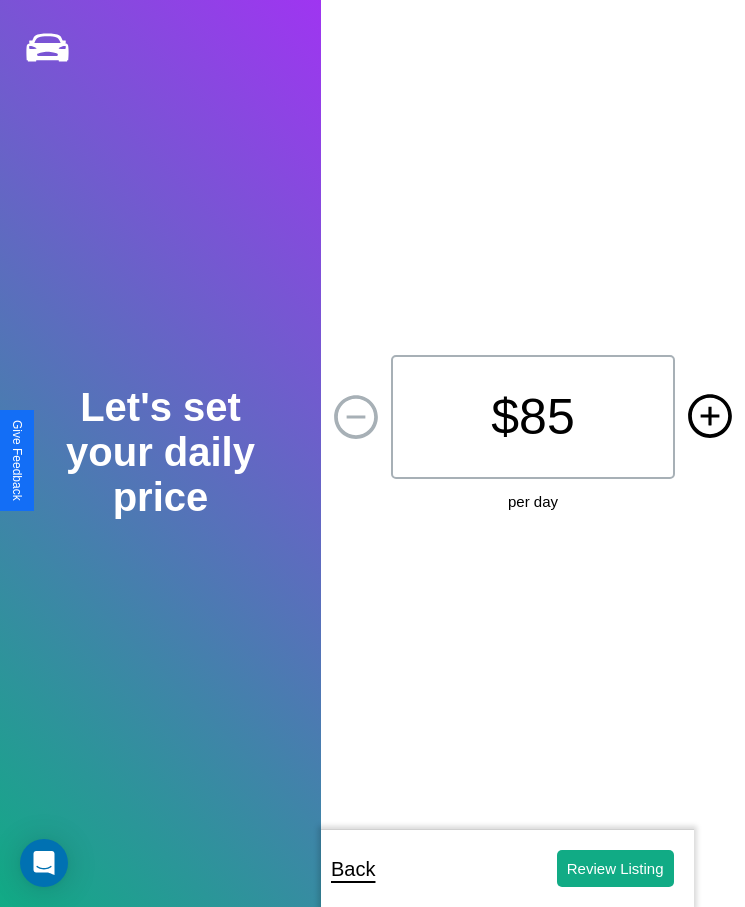 click 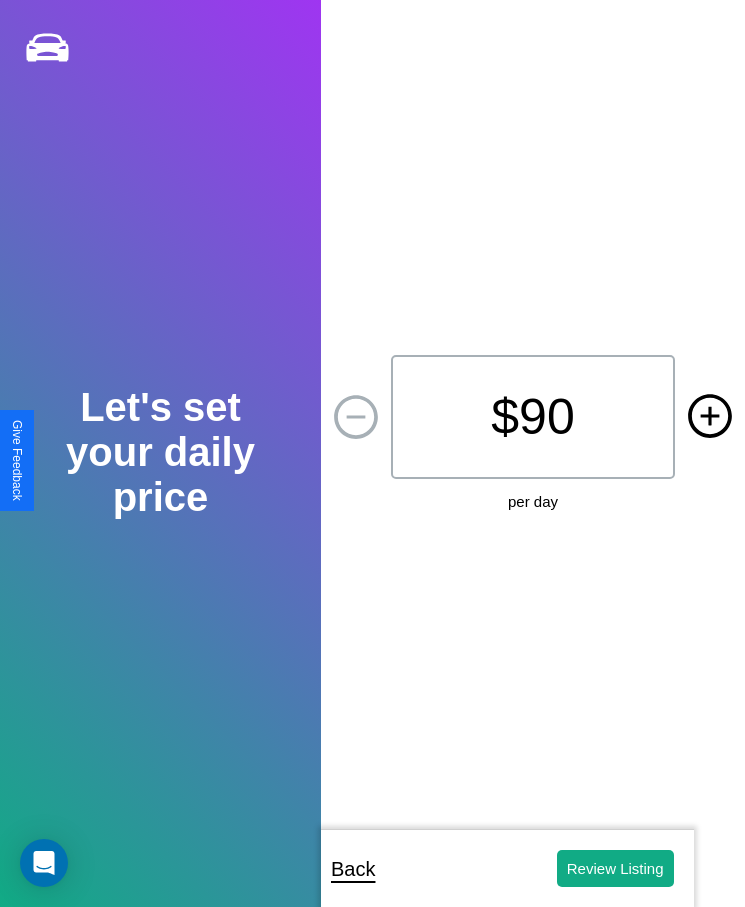 click 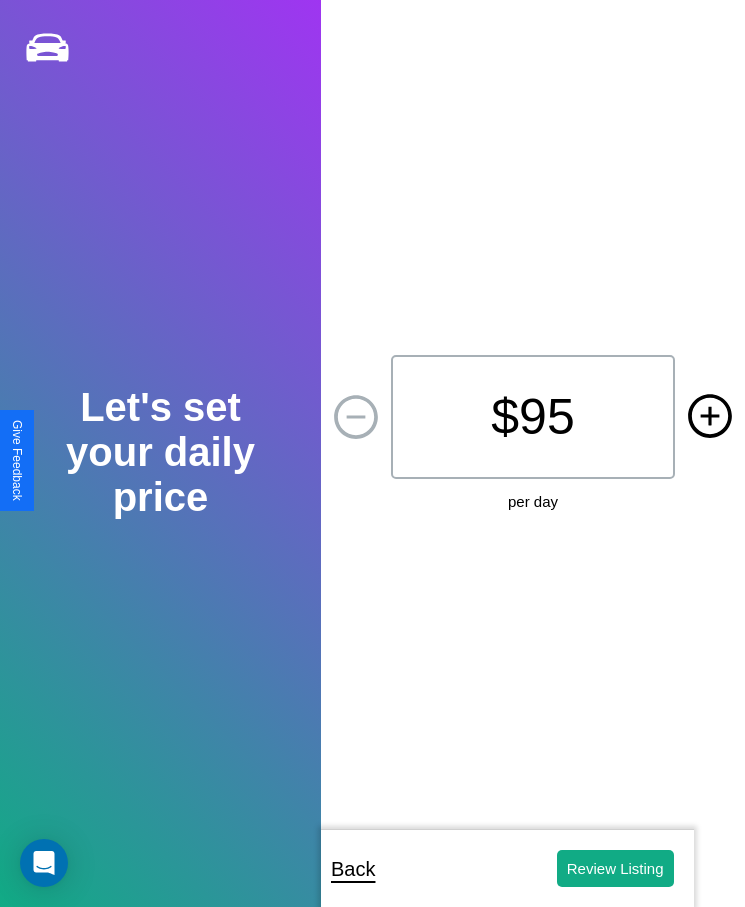 click 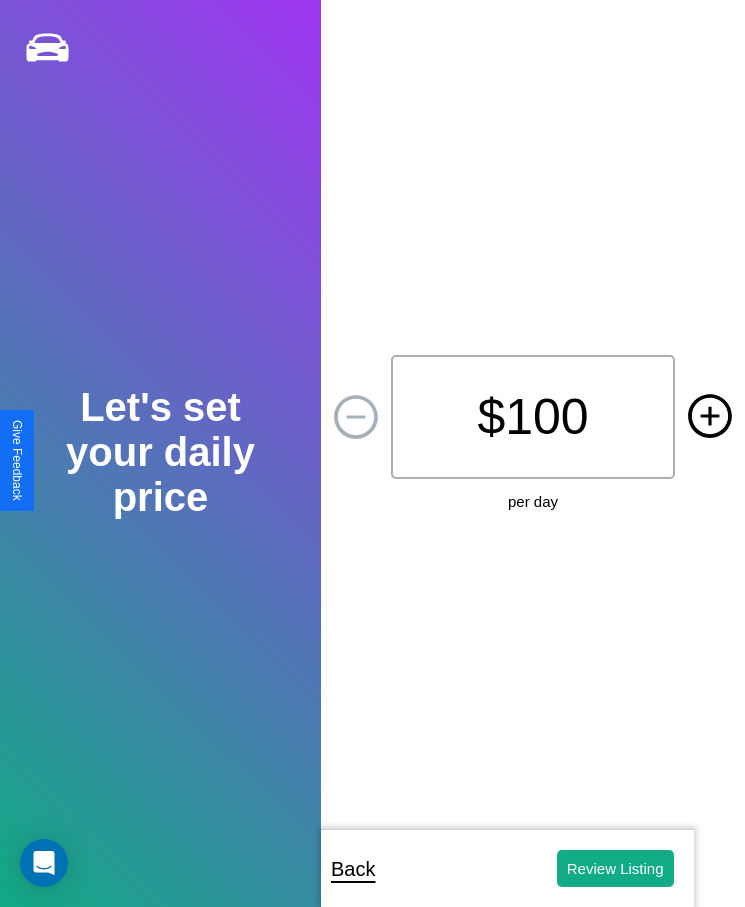 click 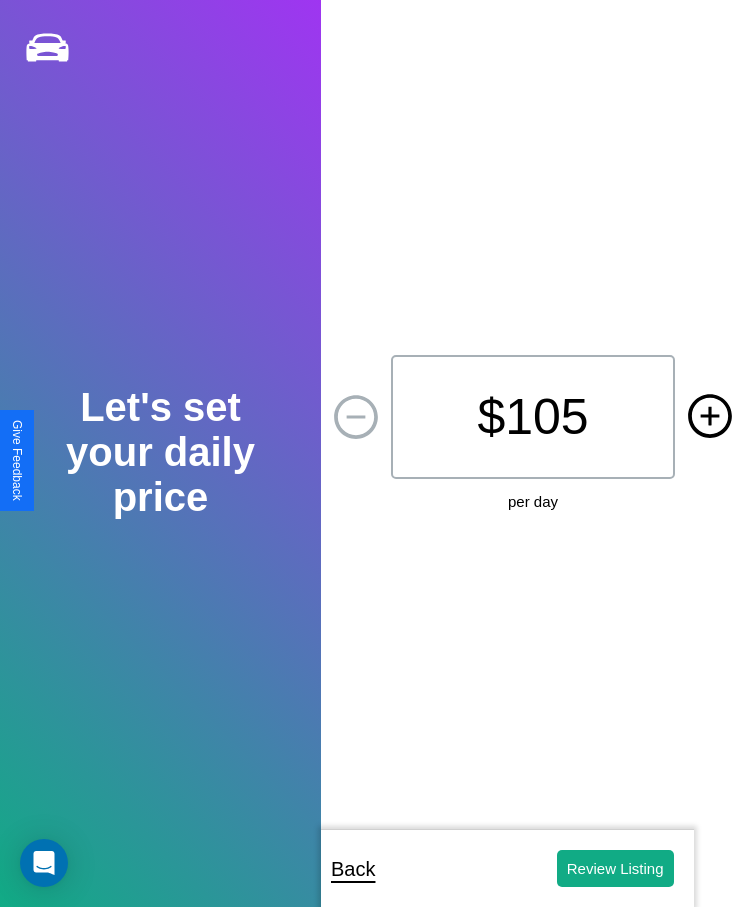 click 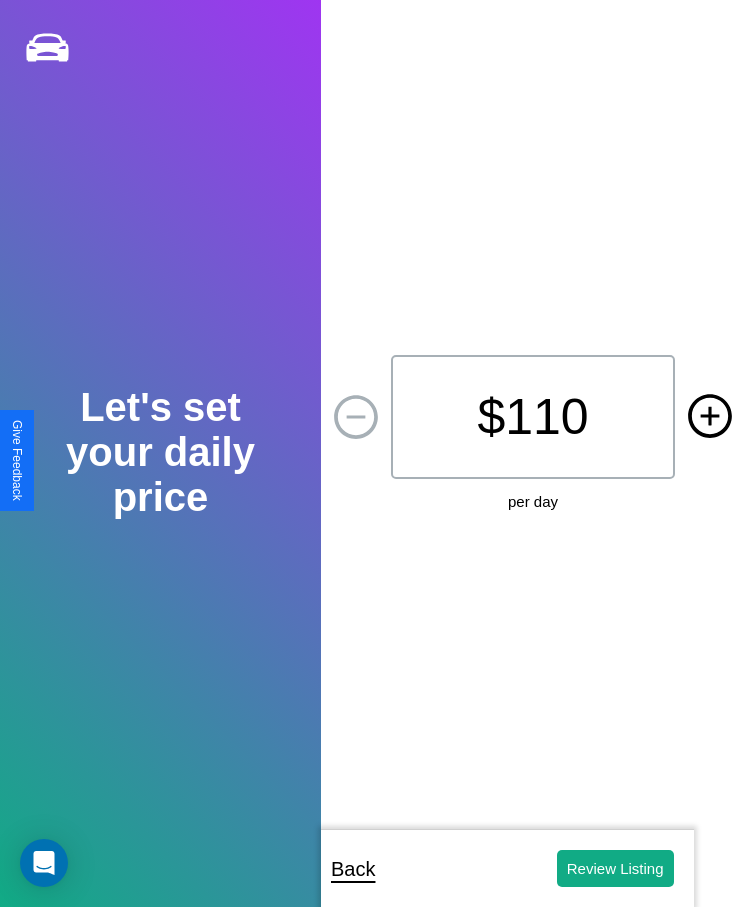 click 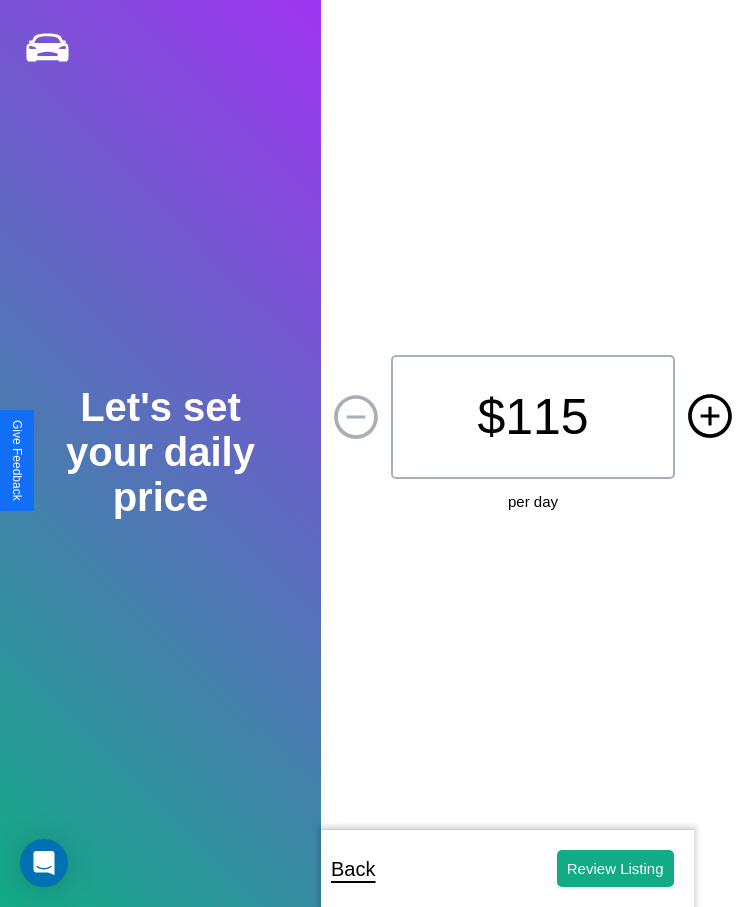 click 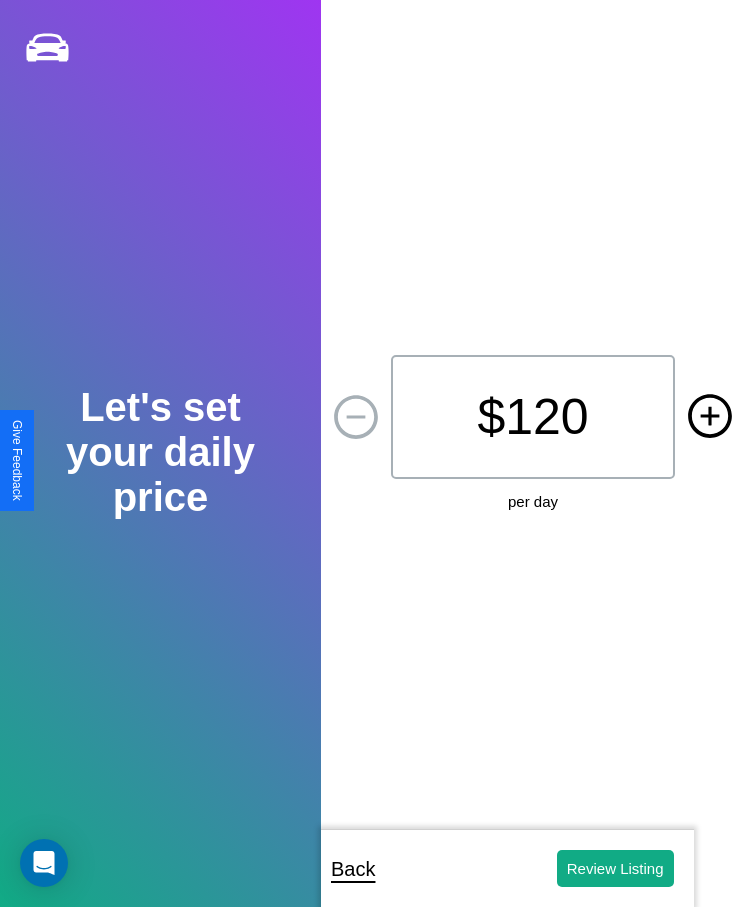 click 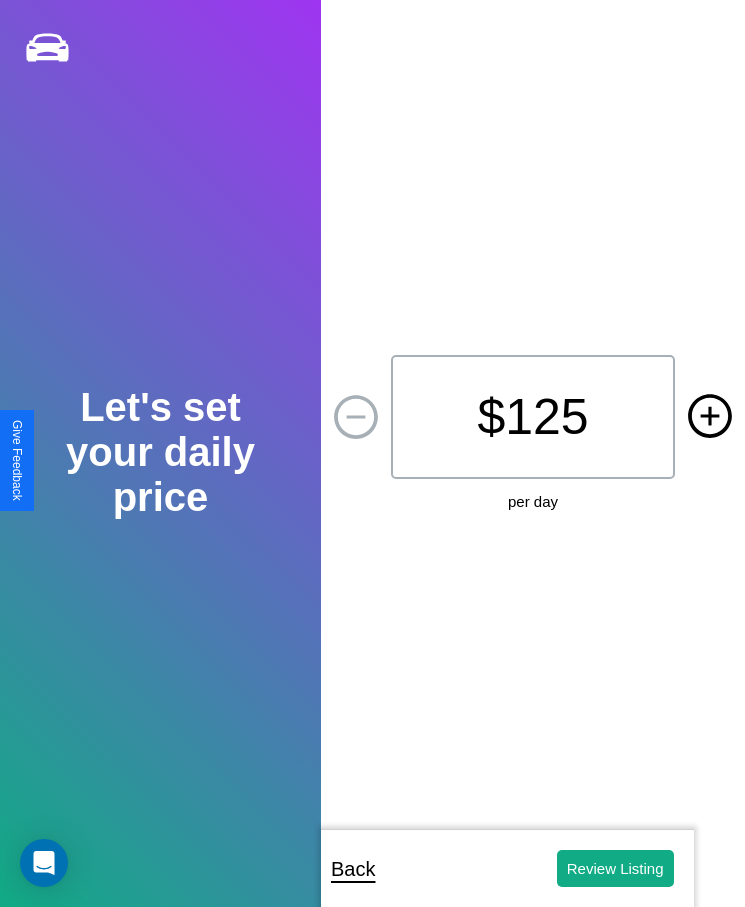 click 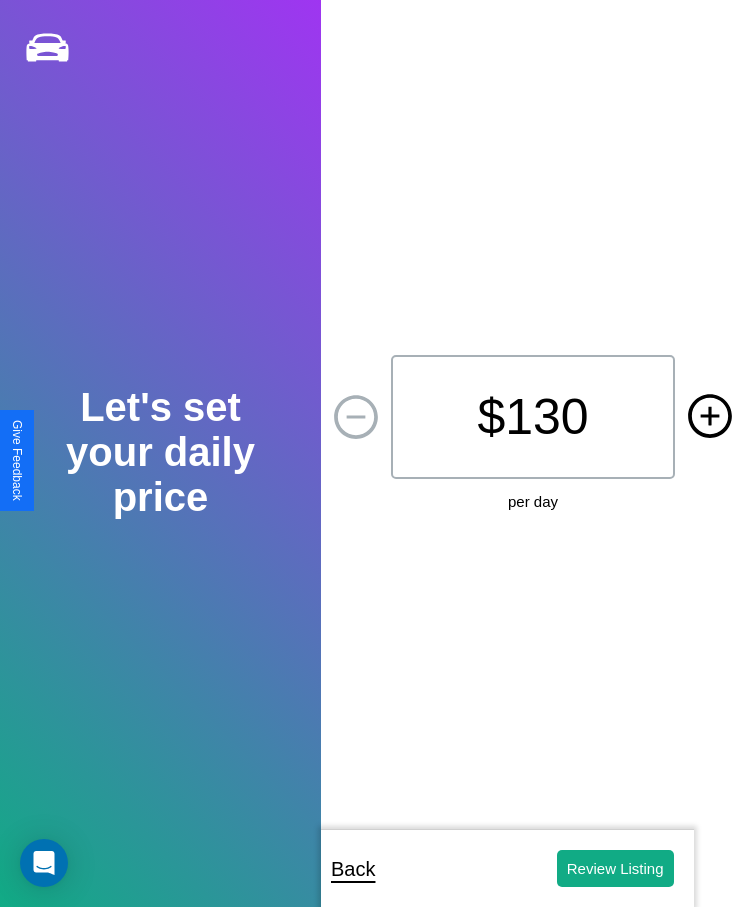click 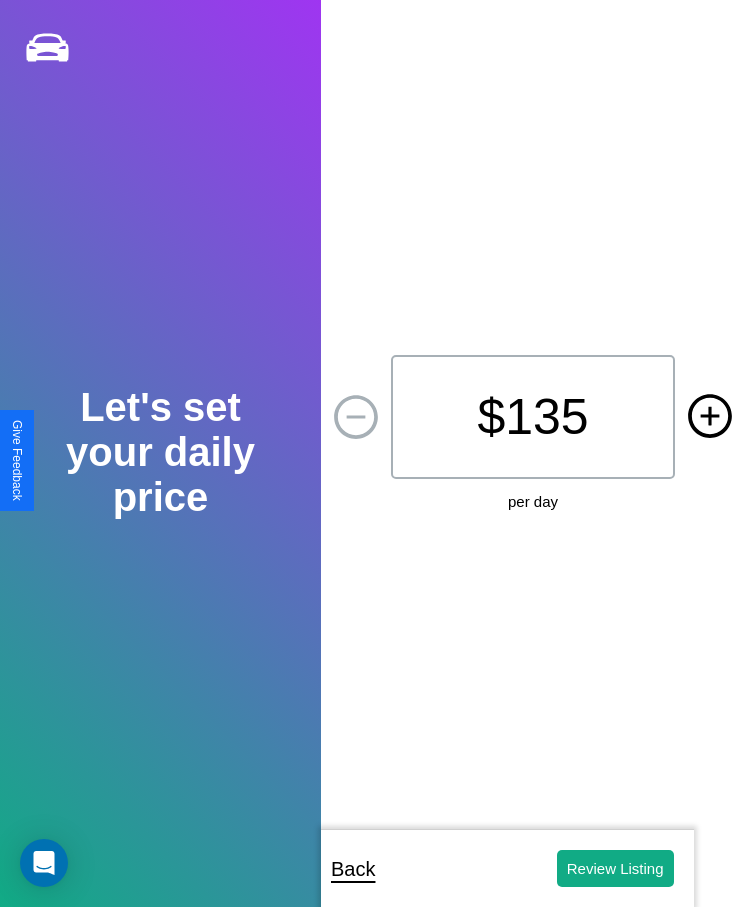 click 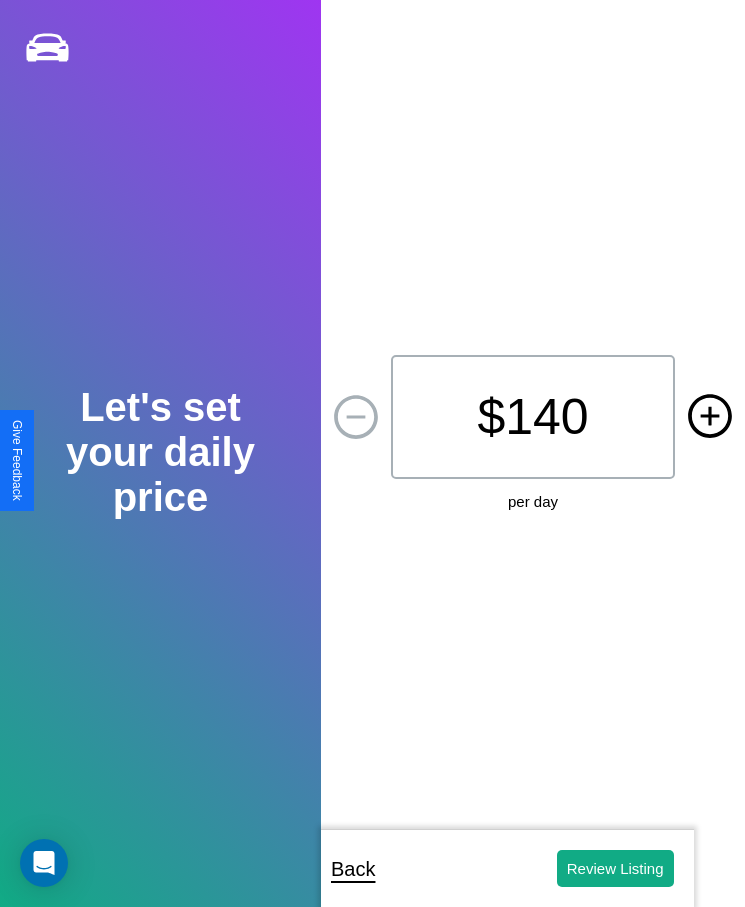 click 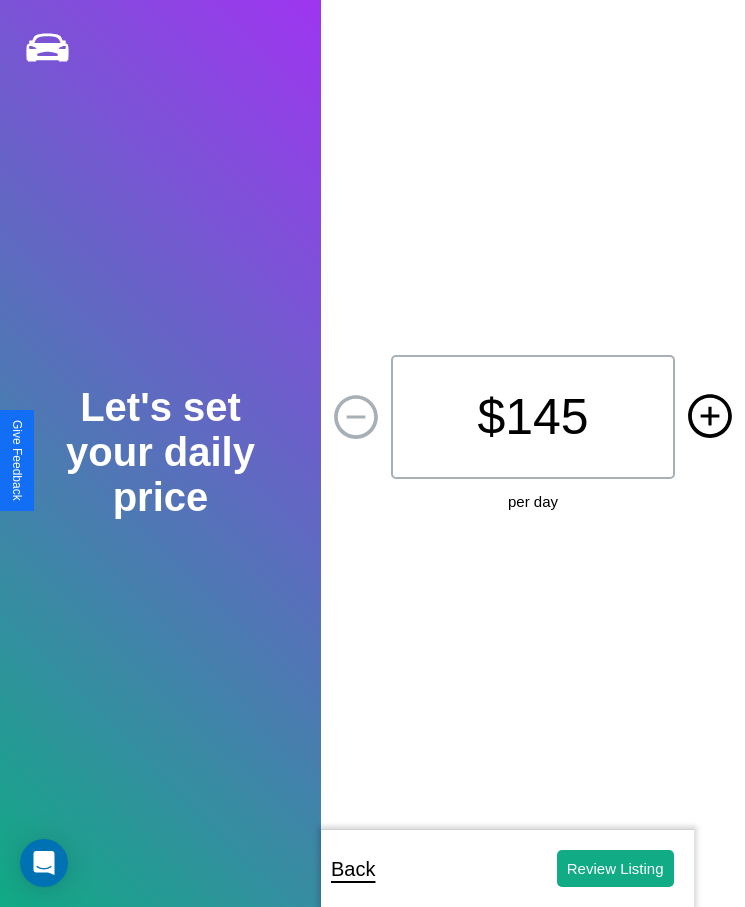 click 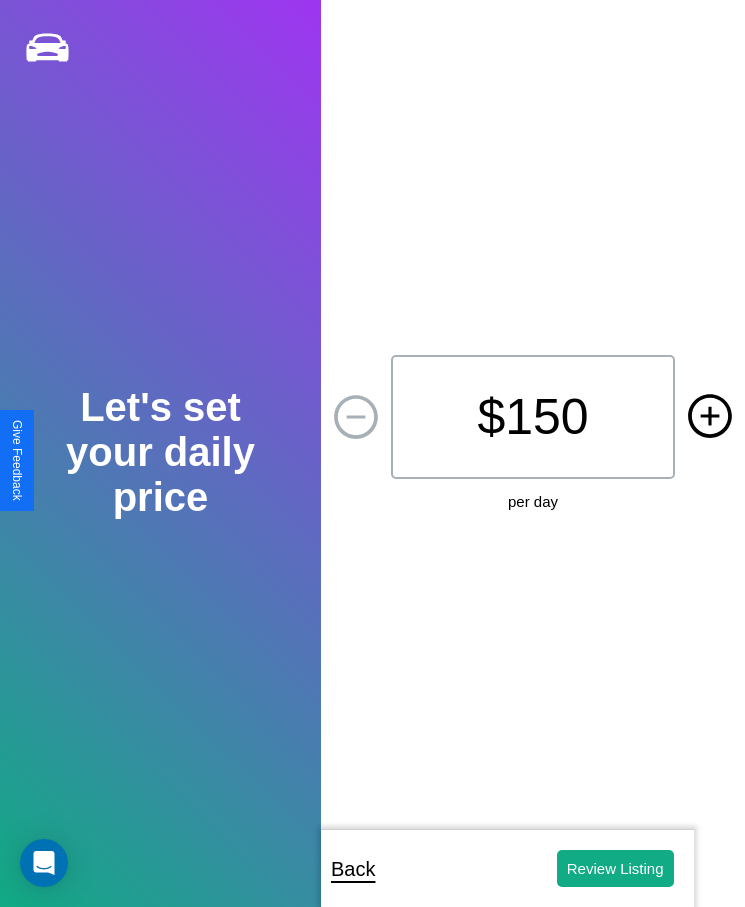 click 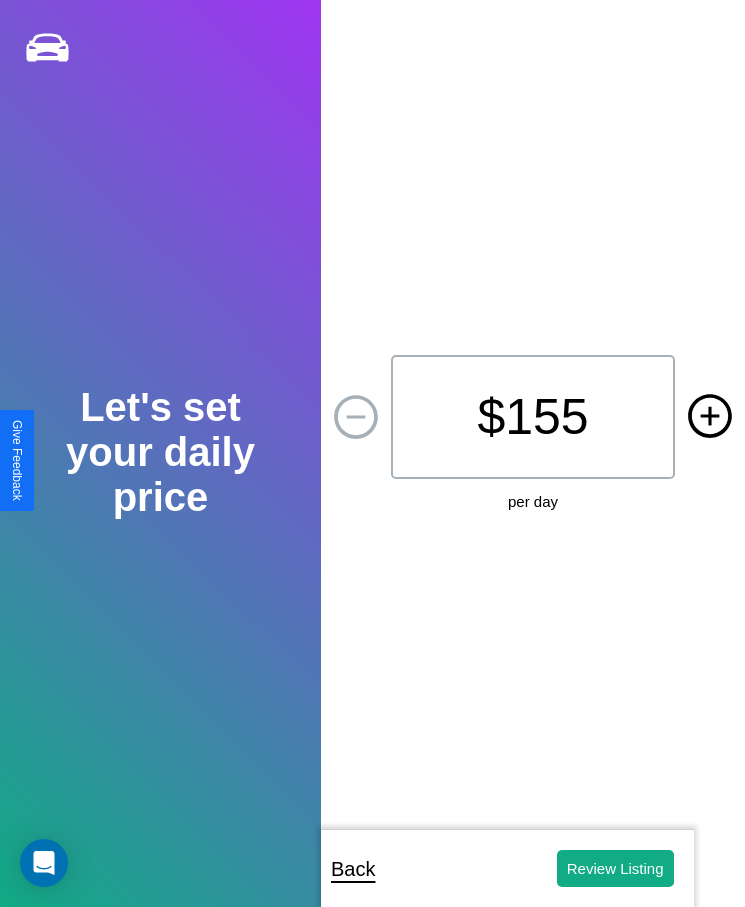 click 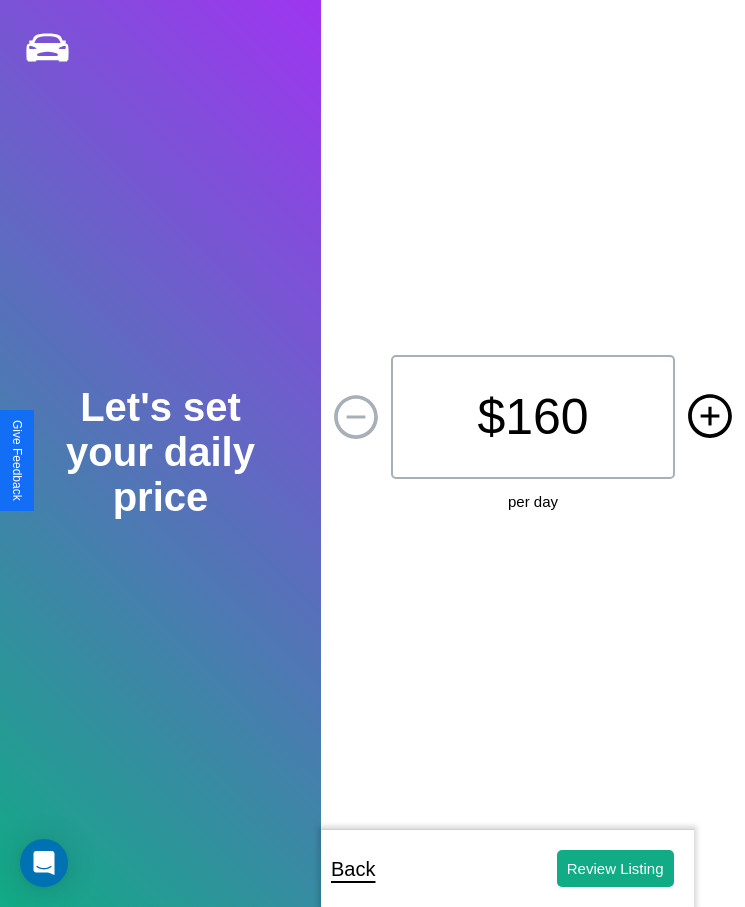 click 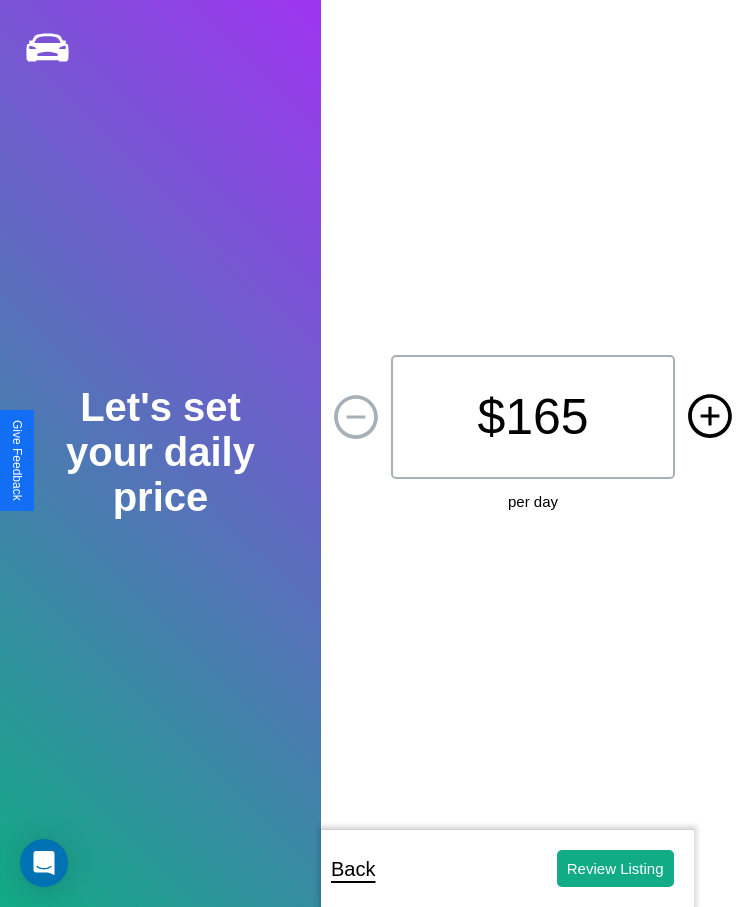 click 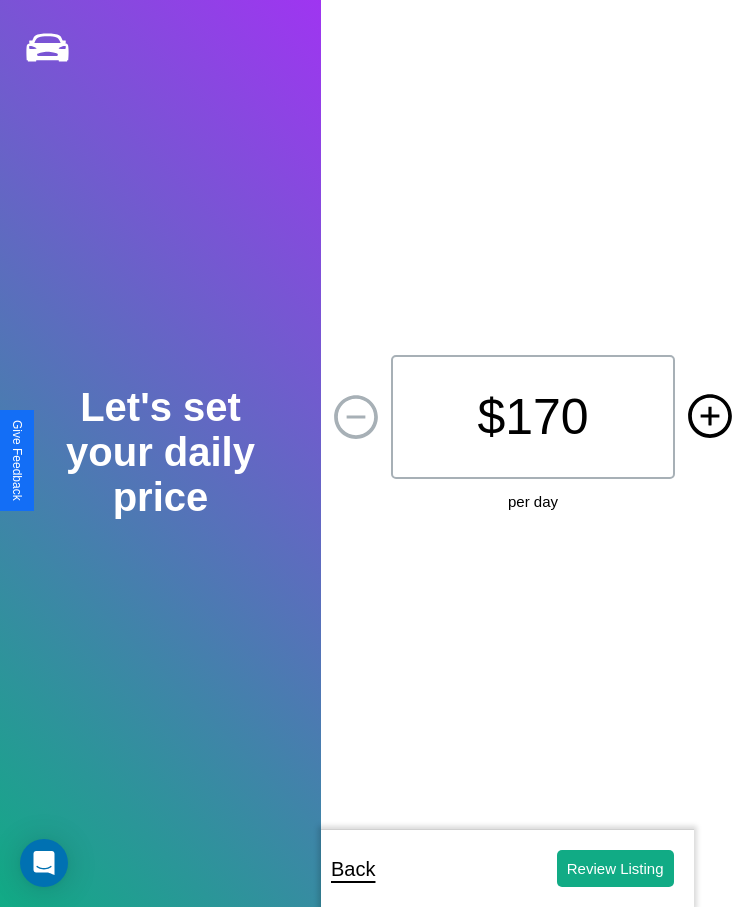 click 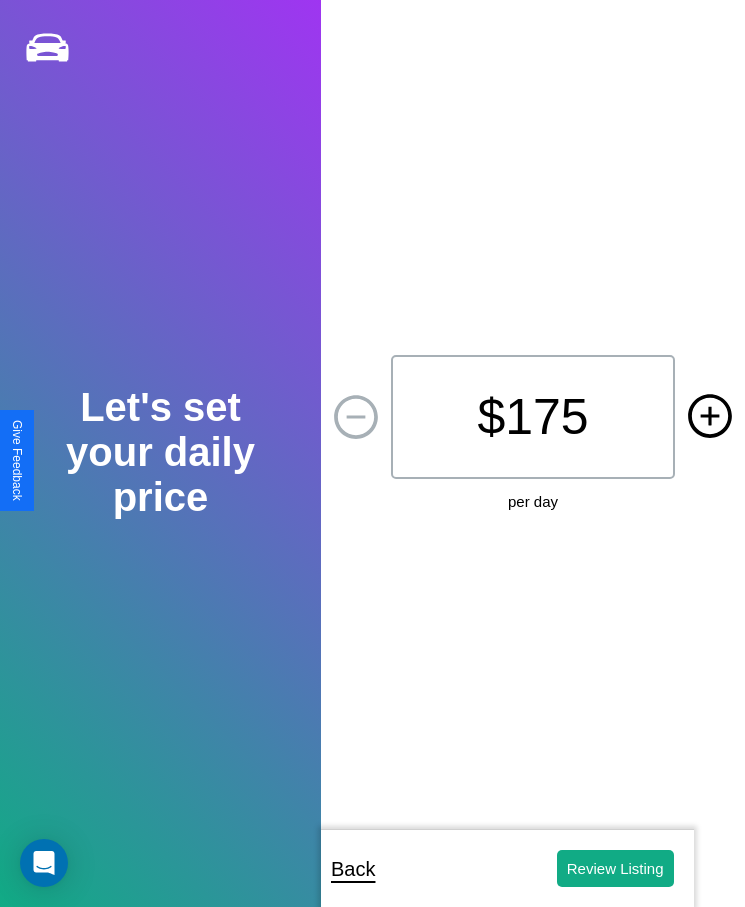 click 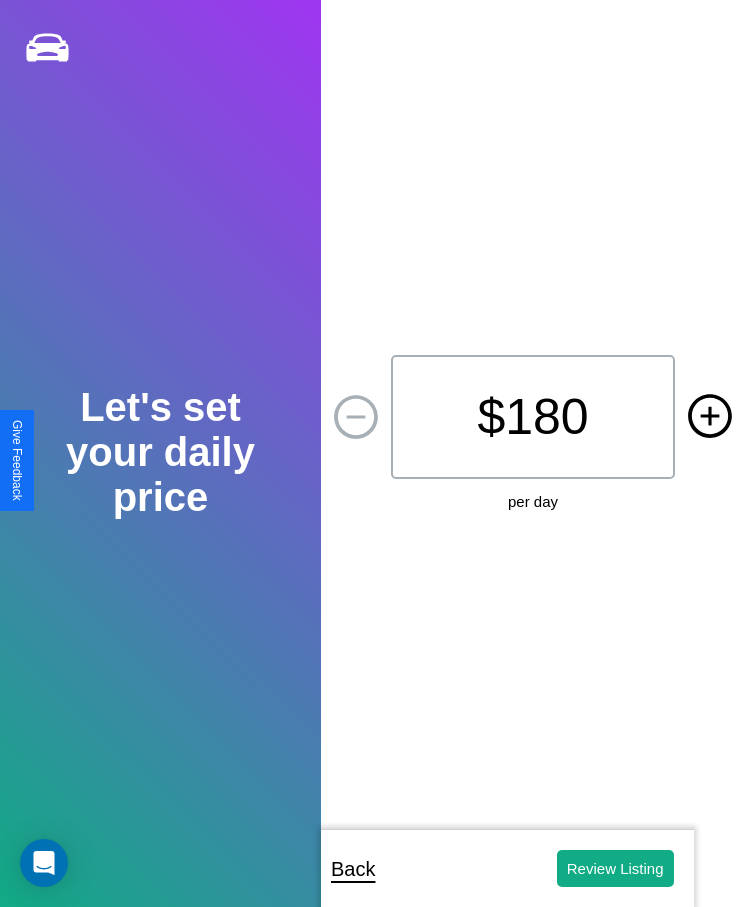 click 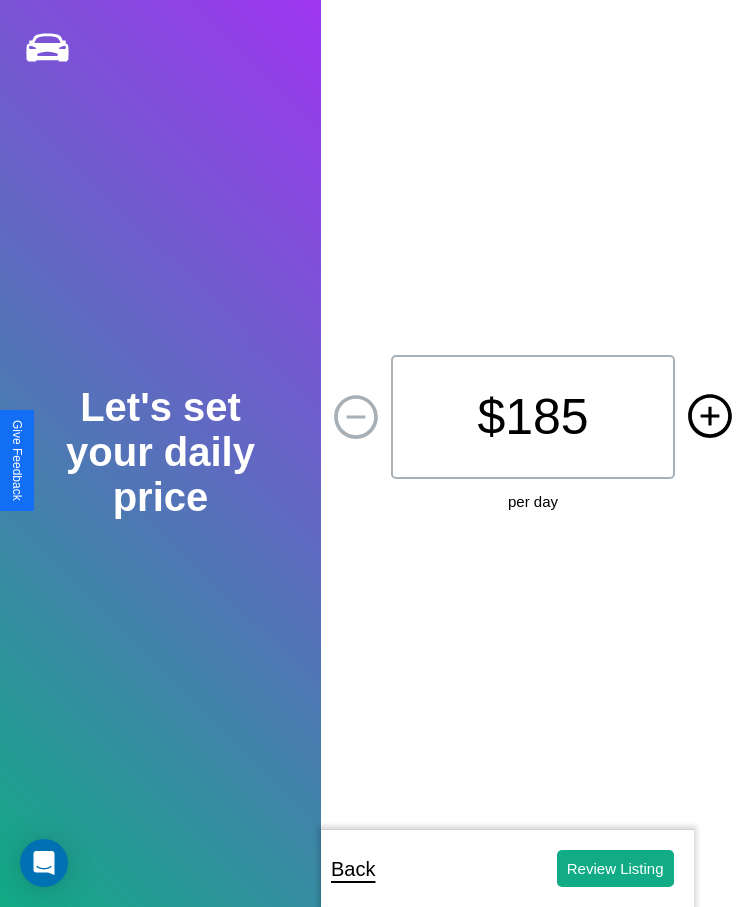 click 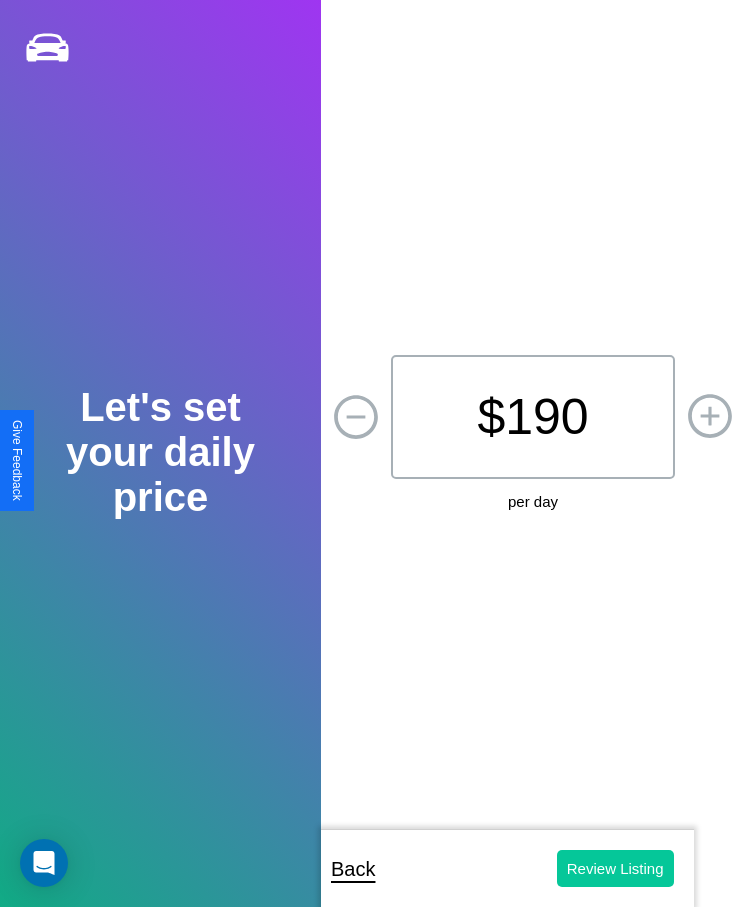 click on "Review Listing" at bounding box center (615, 868) 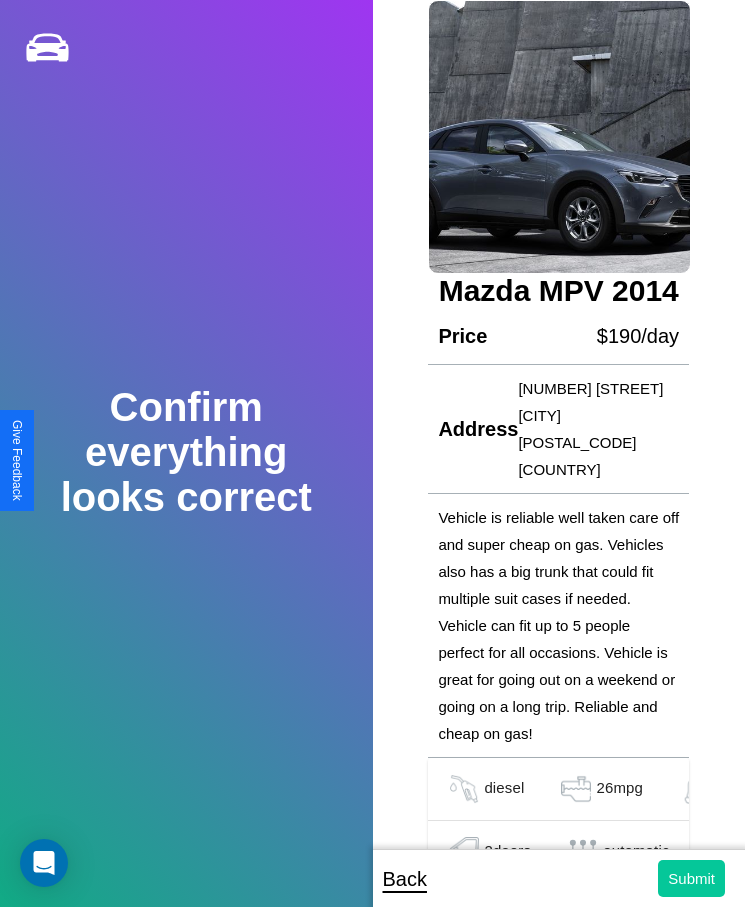 click on "Submit" at bounding box center [691, 878] 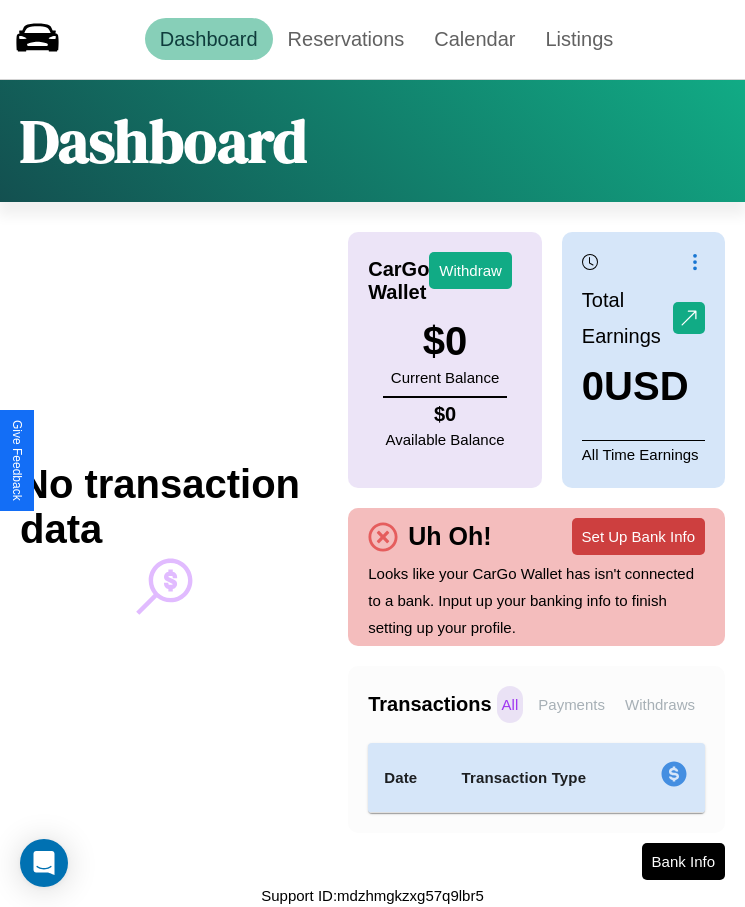 click on "Set Up Bank Info" at bounding box center (638, 536) 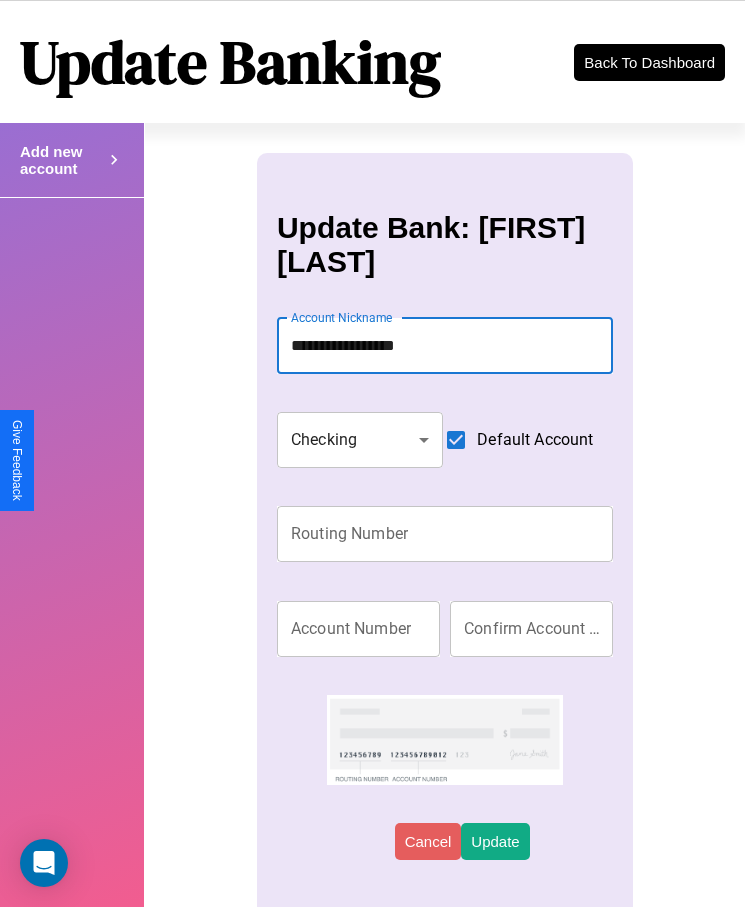 type on "**********" 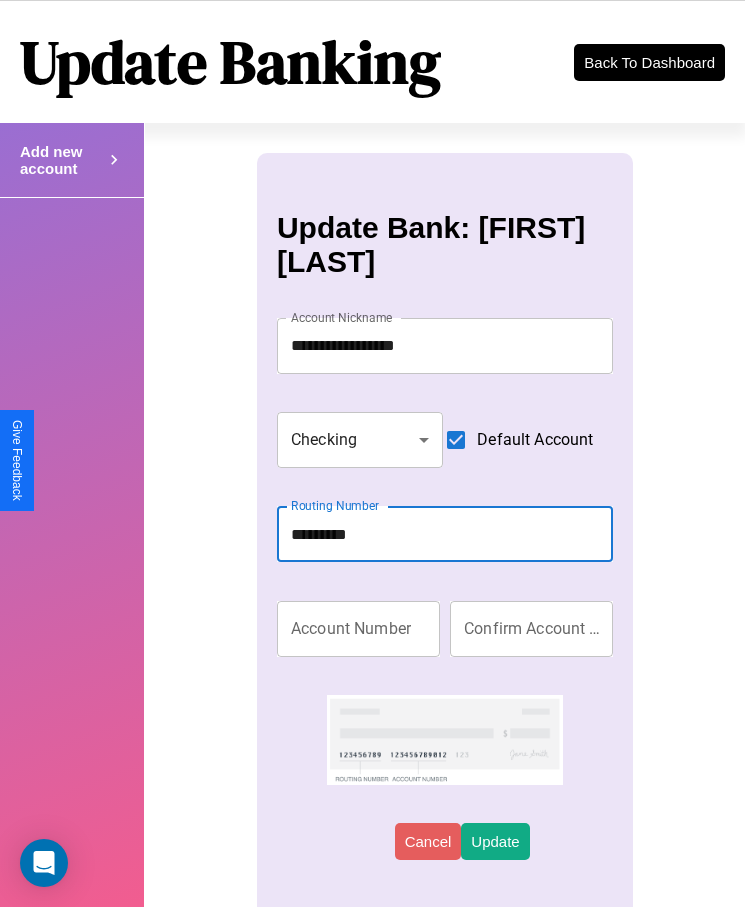 type on "*********" 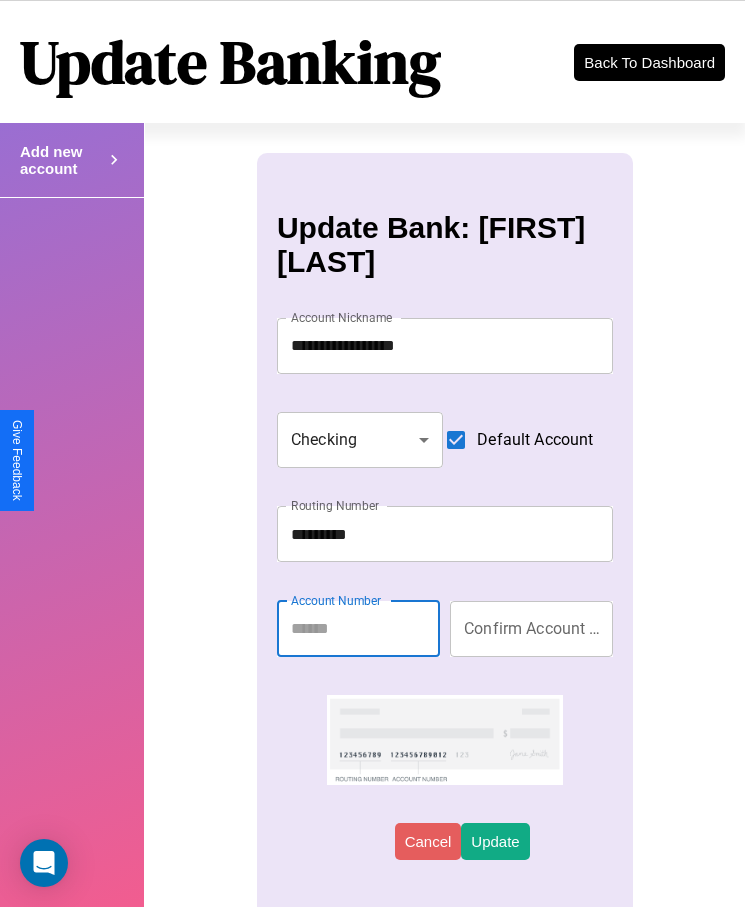 click on "Account Number" at bounding box center (358, 629) 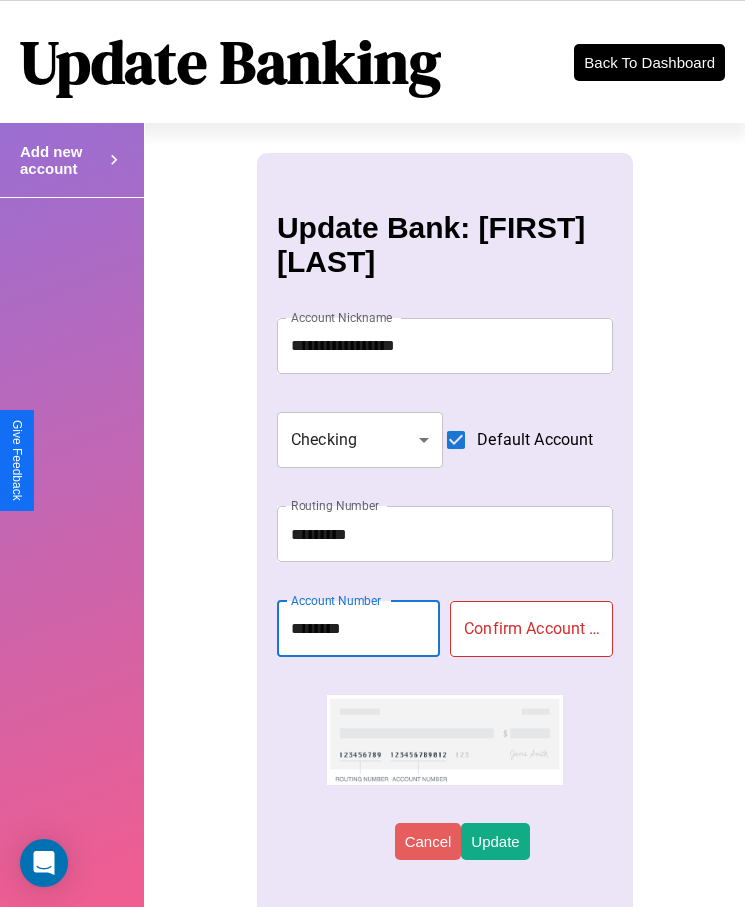 type on "********" 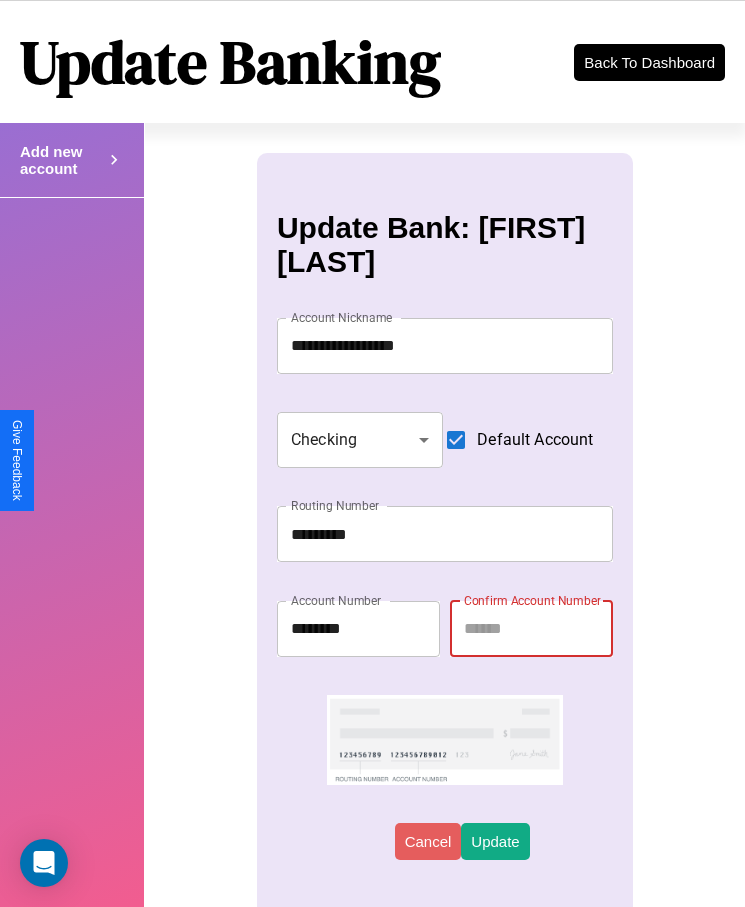 click on "Confirm Account Number" at bounding box center (531, 629) 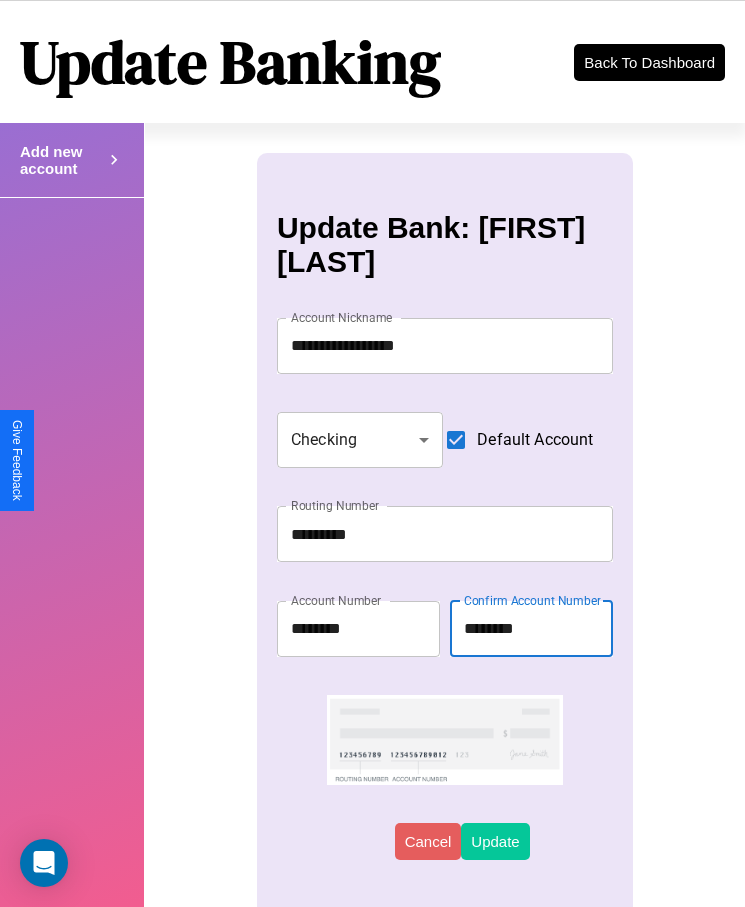 type on "********" 